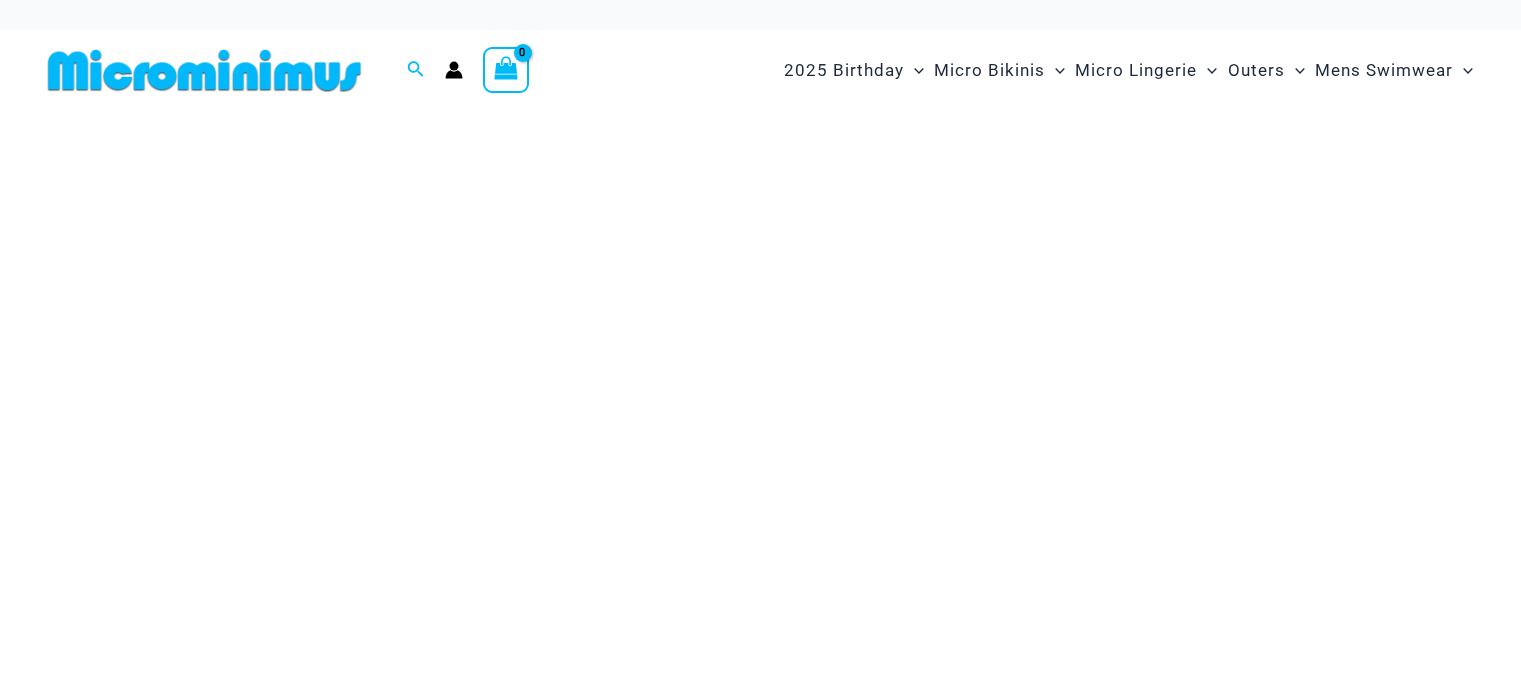 scroll, scrollTop: 0, scrollLeft: 0, axis: both 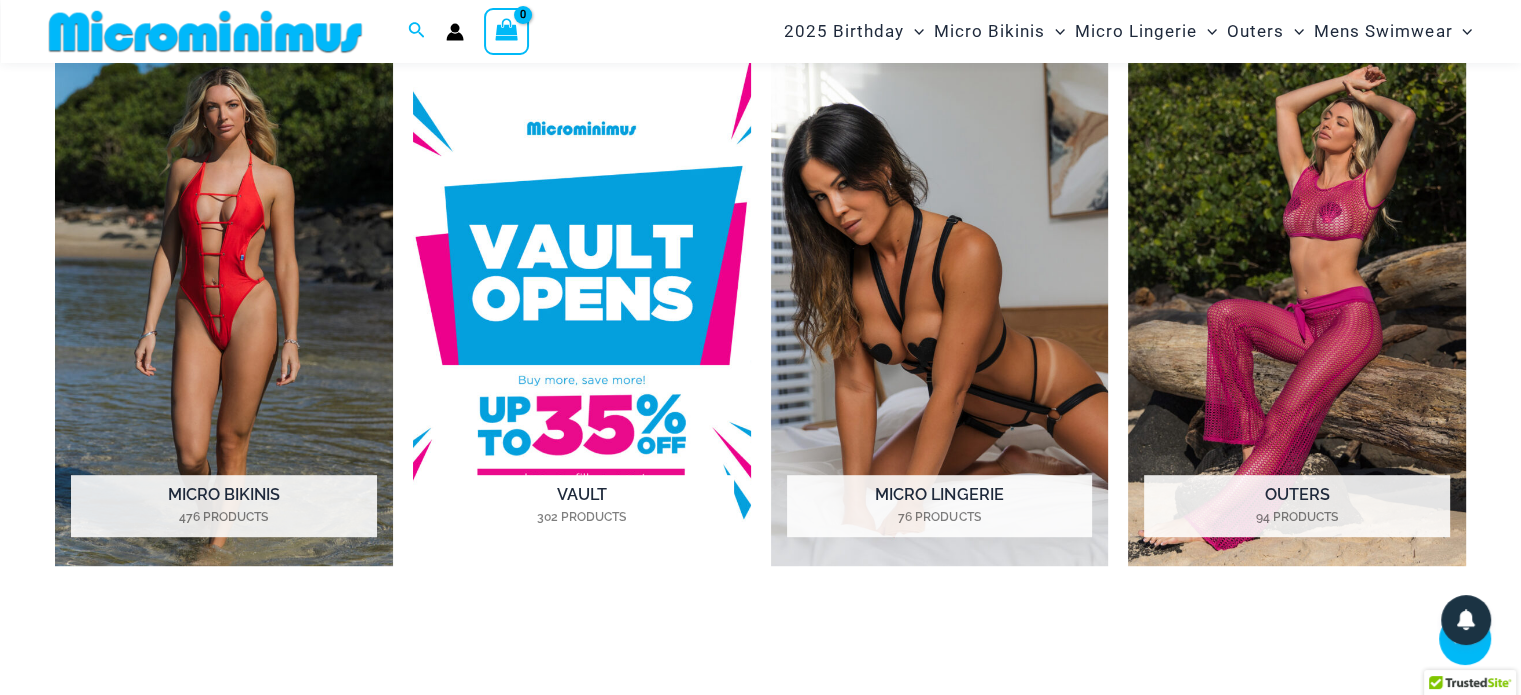 click at bounding box center [582, 305] 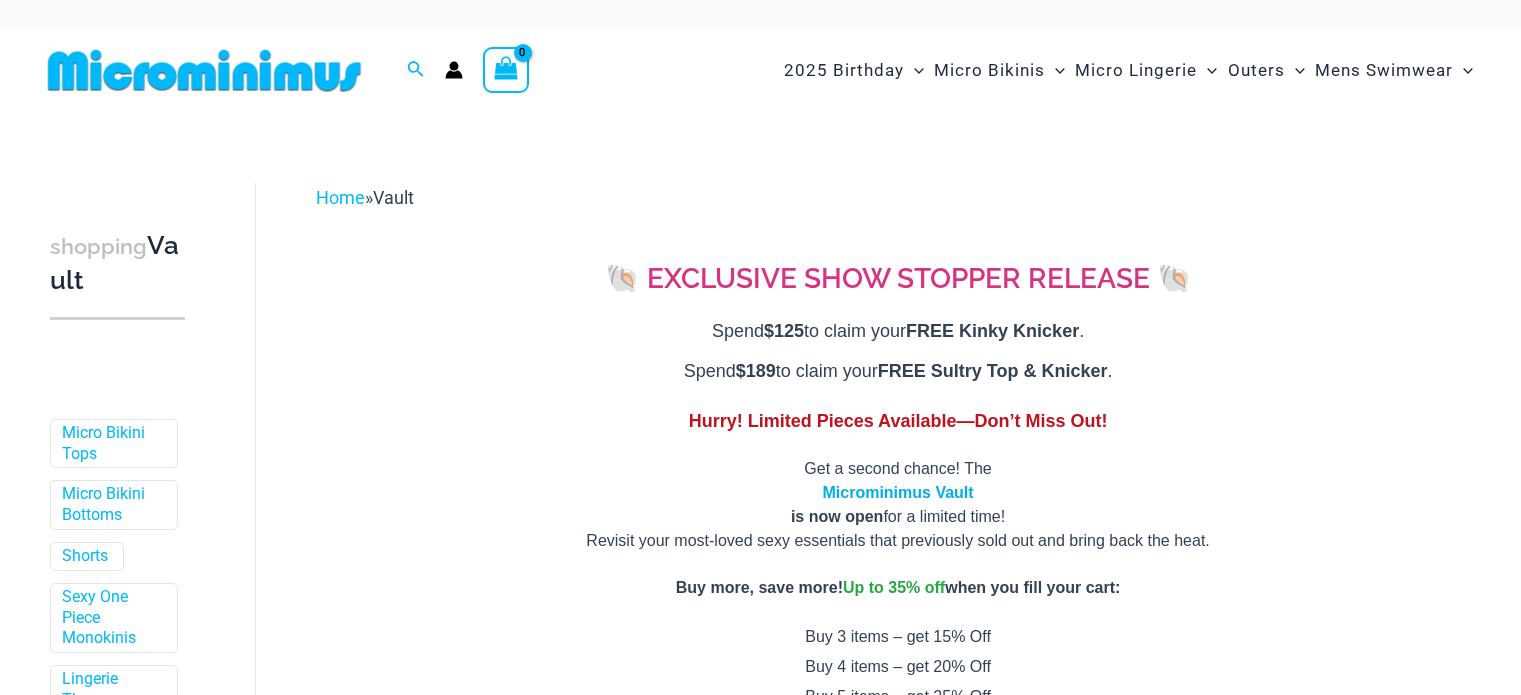scroll, scrollTop: 0, scrollLeft: 0, axis: both 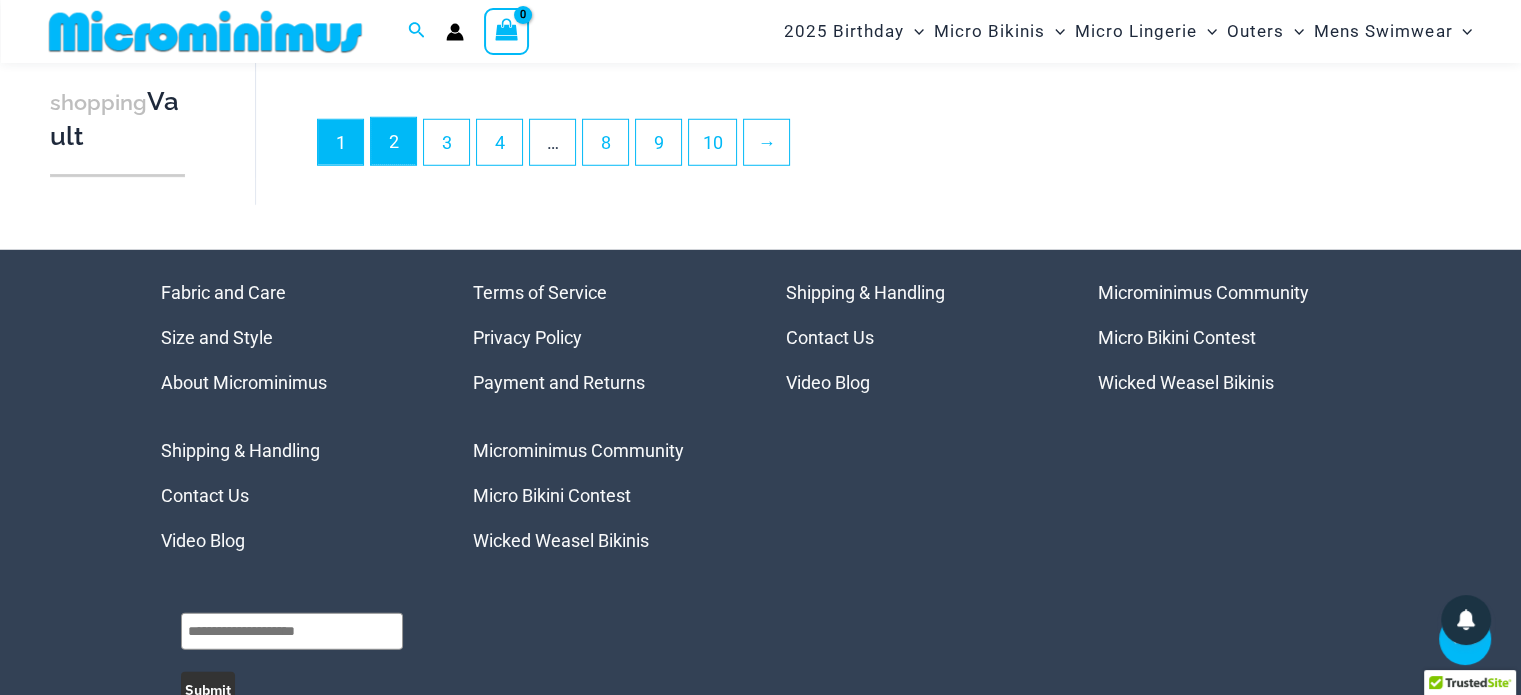 click on "2" at bounding box center (393, 141) 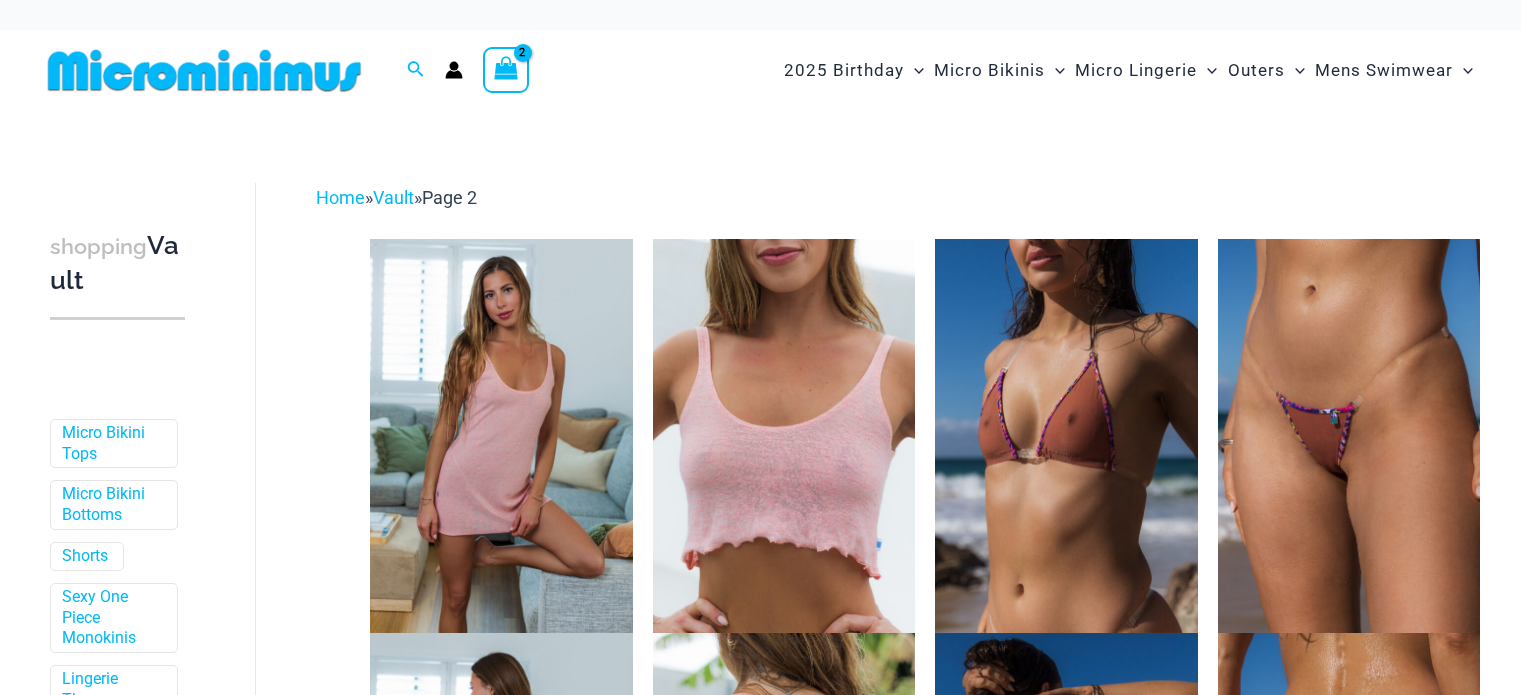 scroll, scrollTop: 0, scrollLeft: 0, axis: both 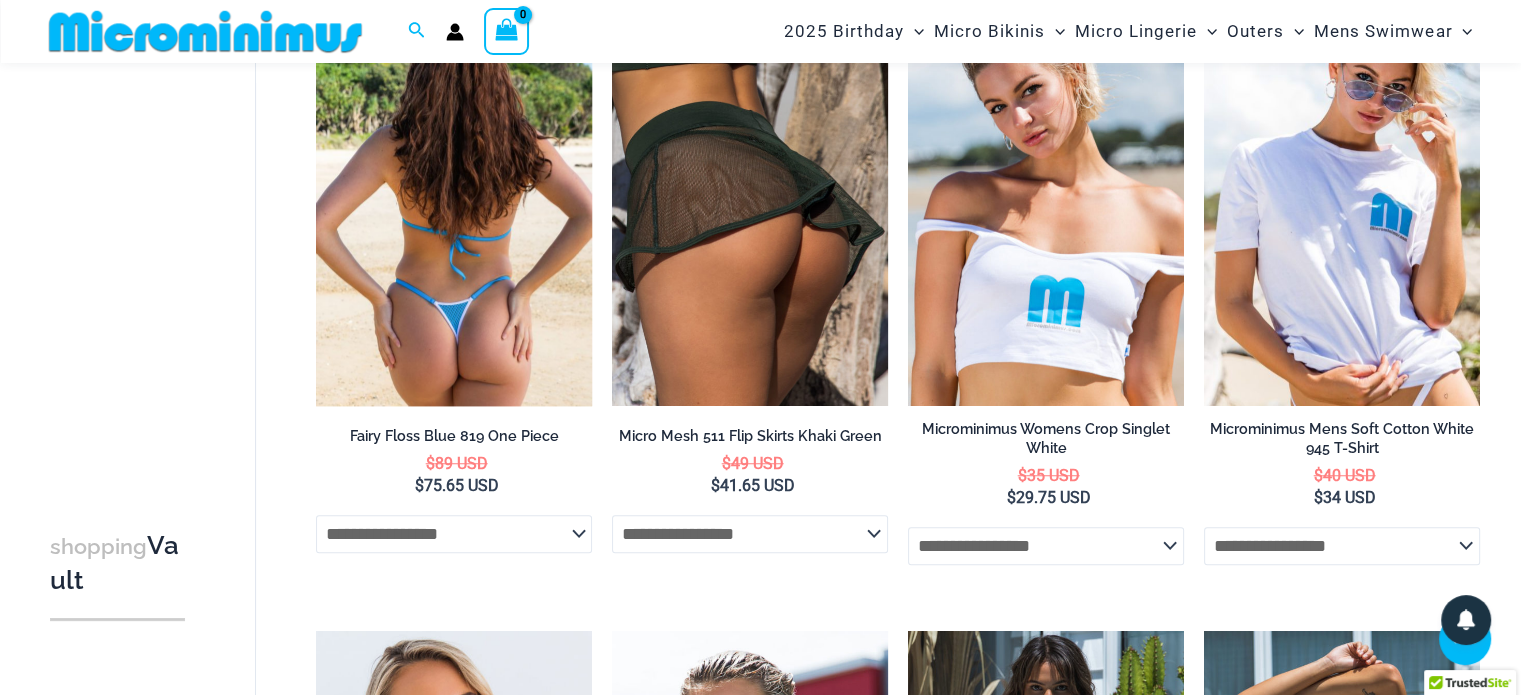 click on "**********" 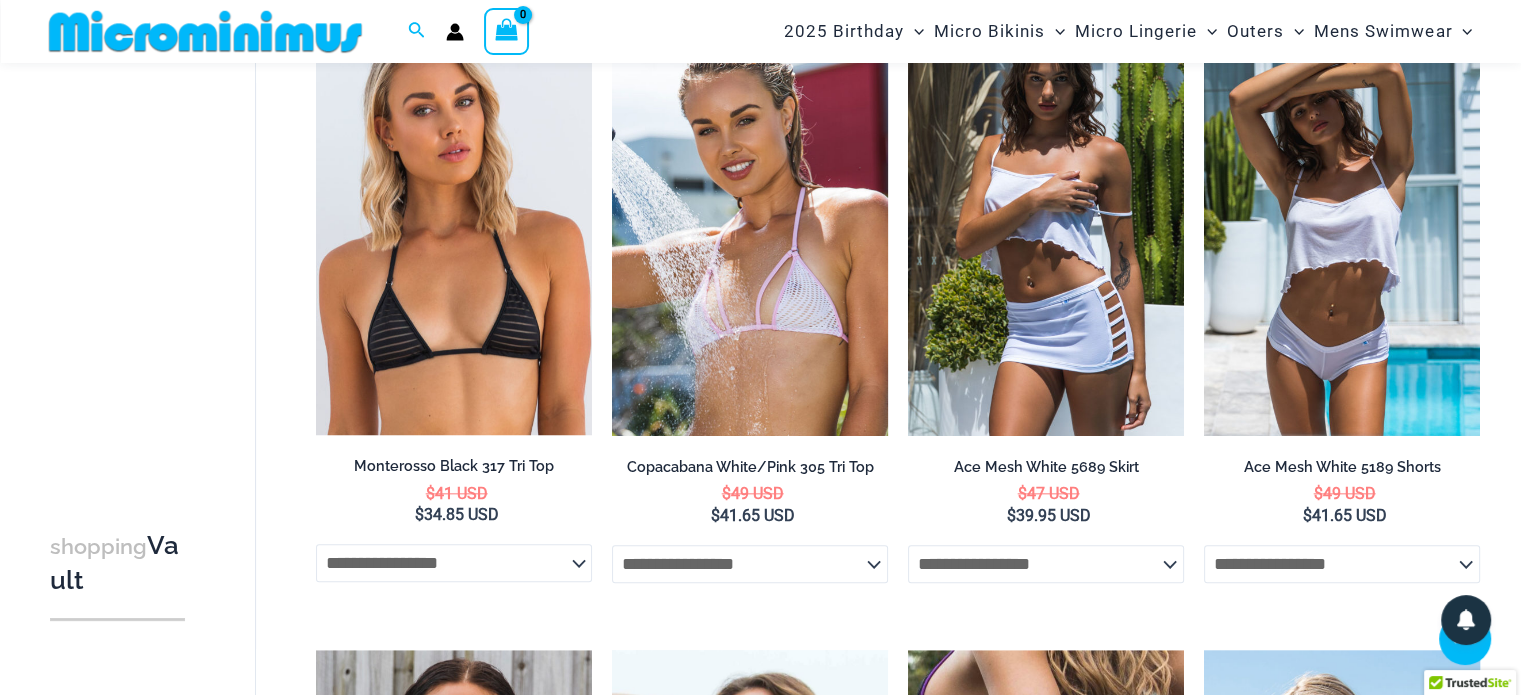 scroll, scrollTop: 2302, scrollLeft: 0, axis: vertical 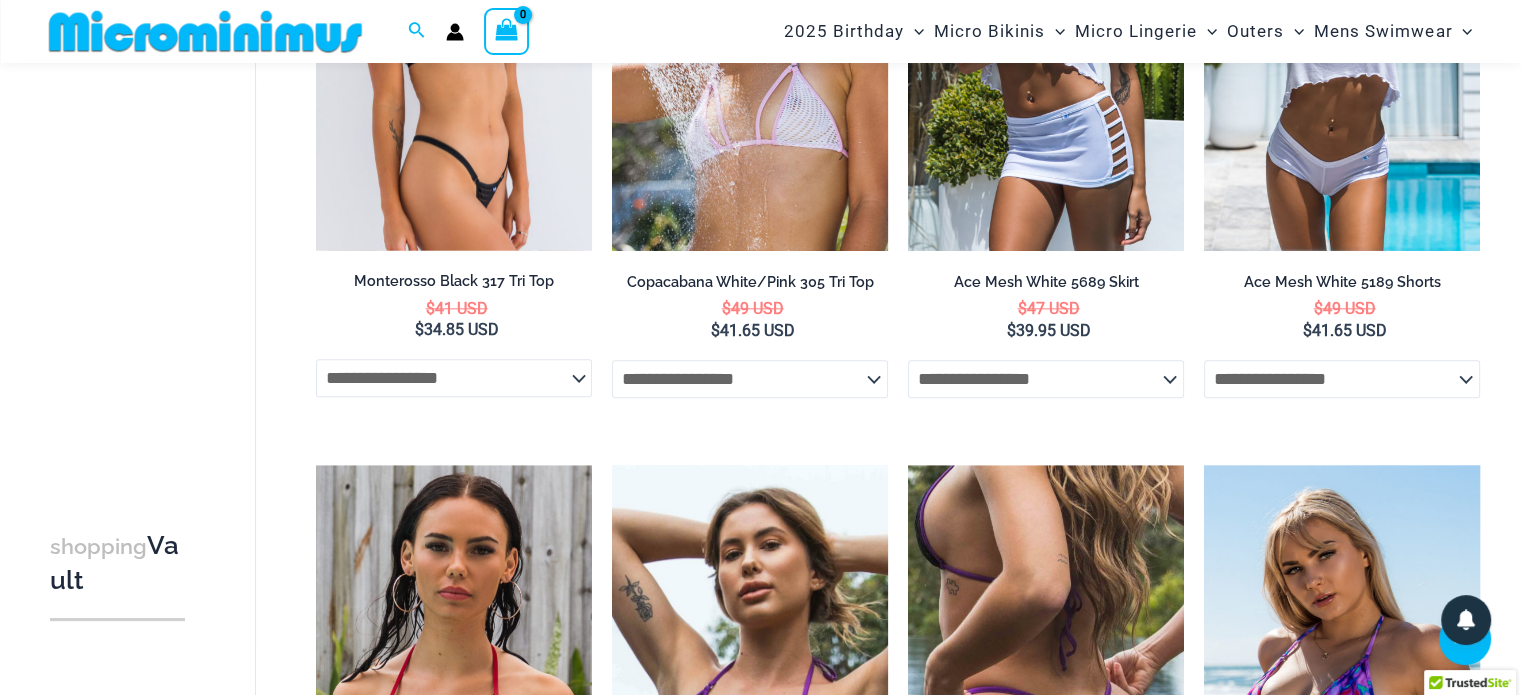 click on "**********" 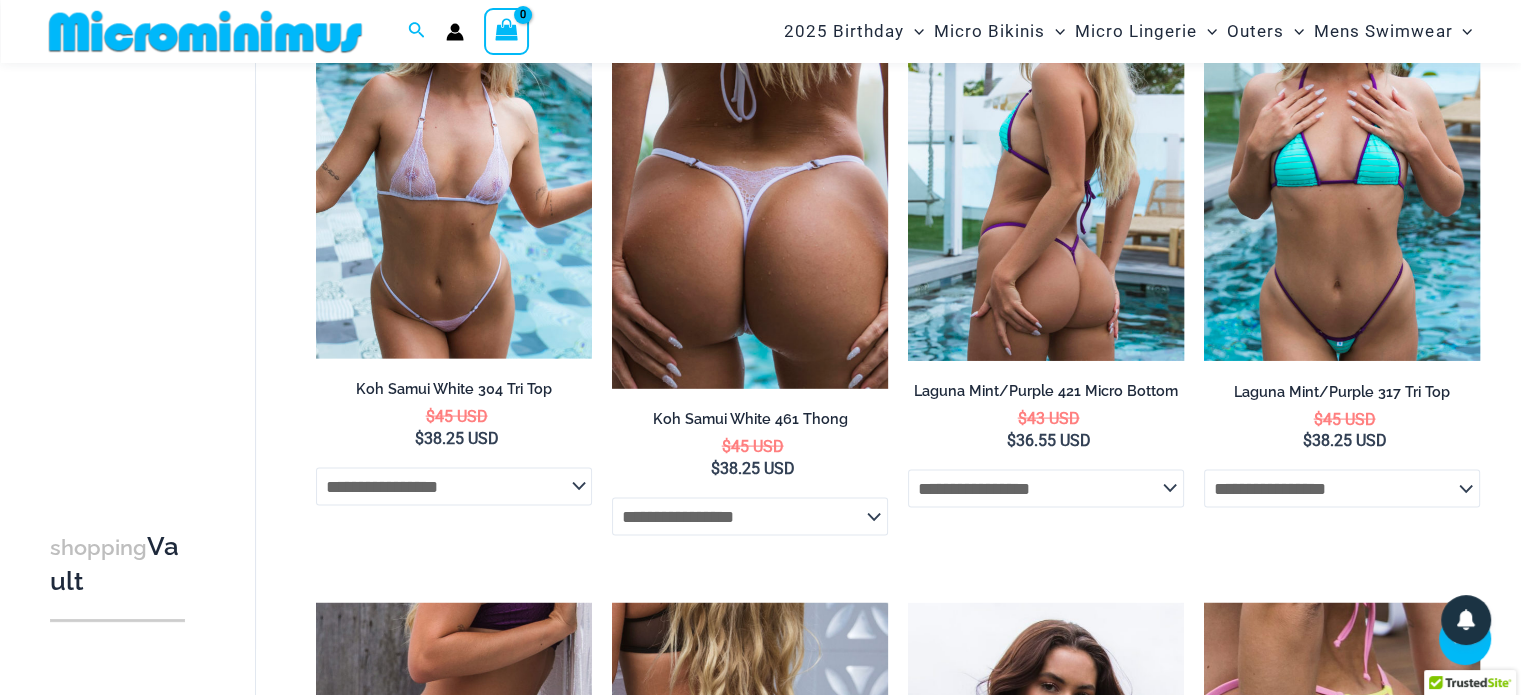 scroll, scrollTop: 4110, scrollLeft: 0, axis: vertical 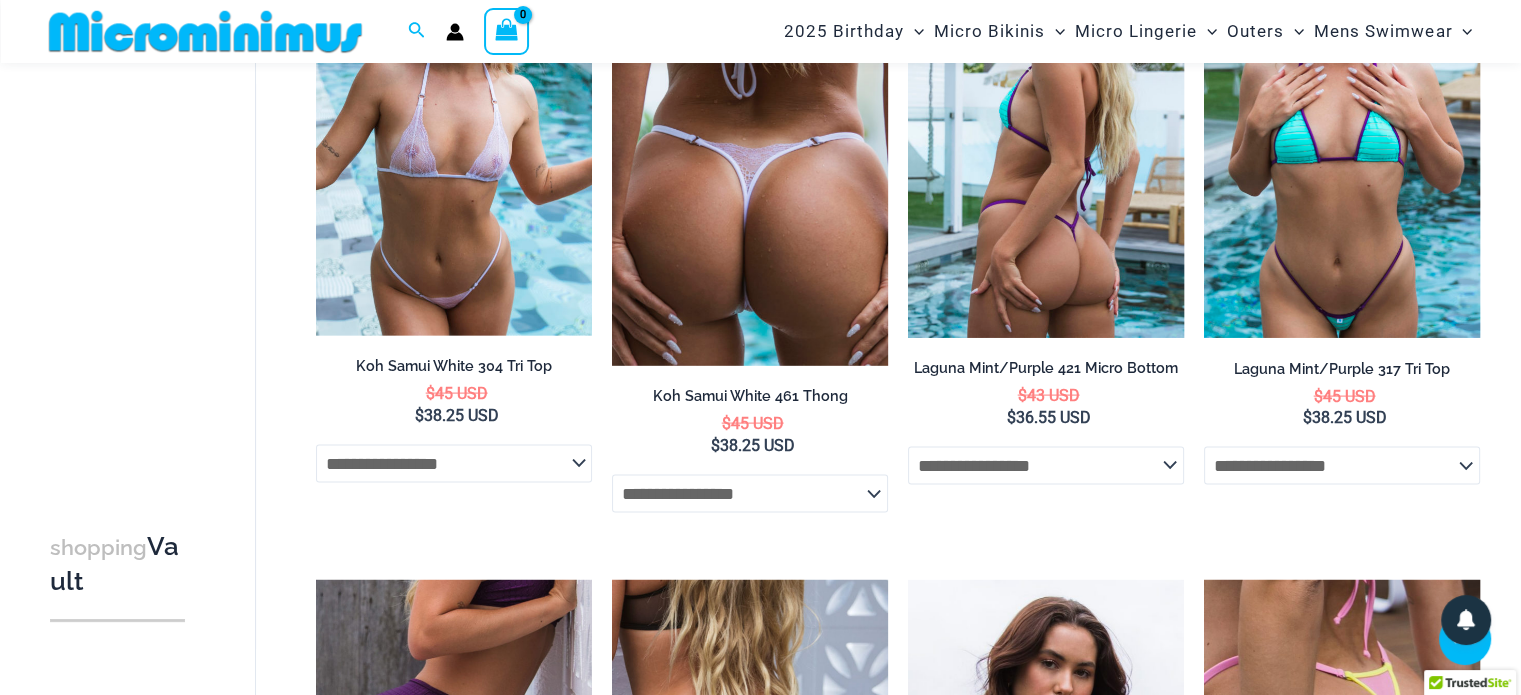 click on "**********" 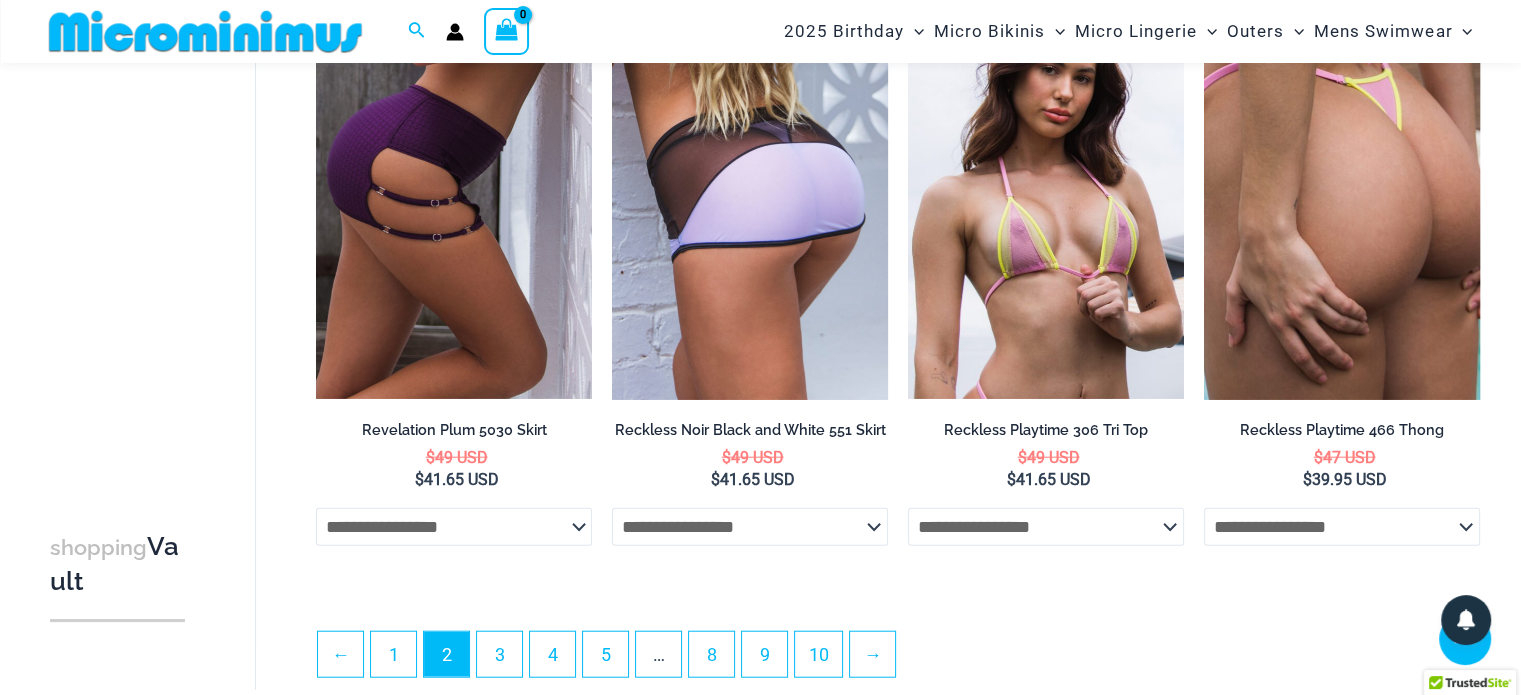 scroll, scrollTop: 4750, scrollLeft: 0, axis: vertical 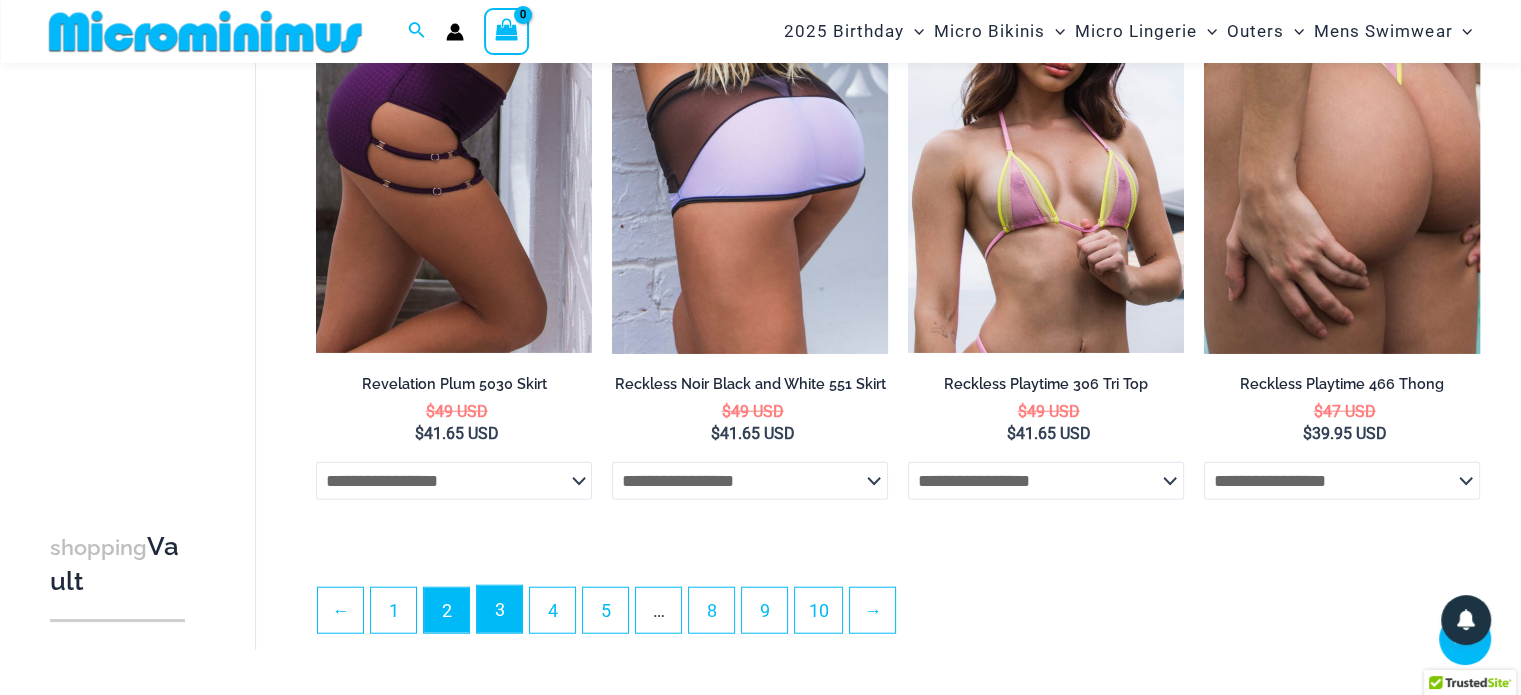 click on "3" at bounding box center [499, 609] 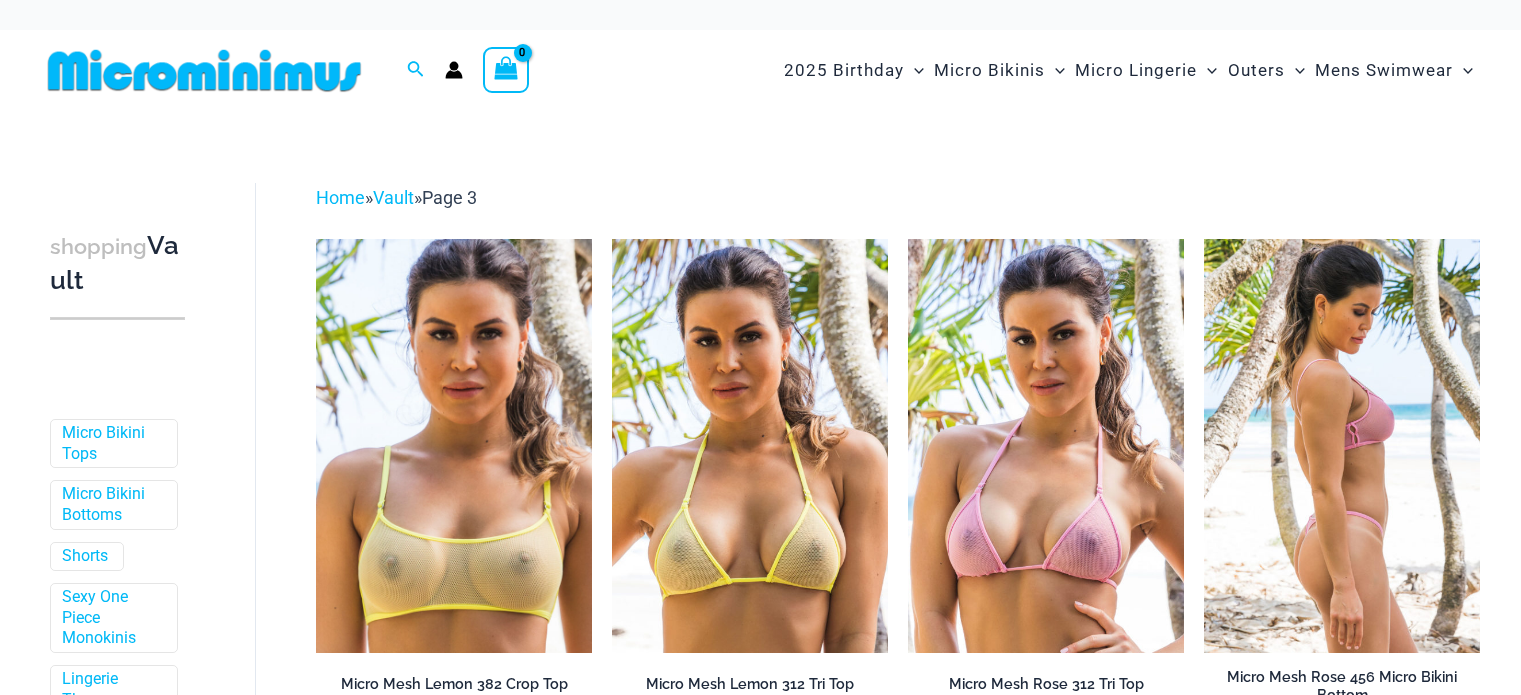 scroll, scrollTop: 0, scrollLeft: 0, axis: both 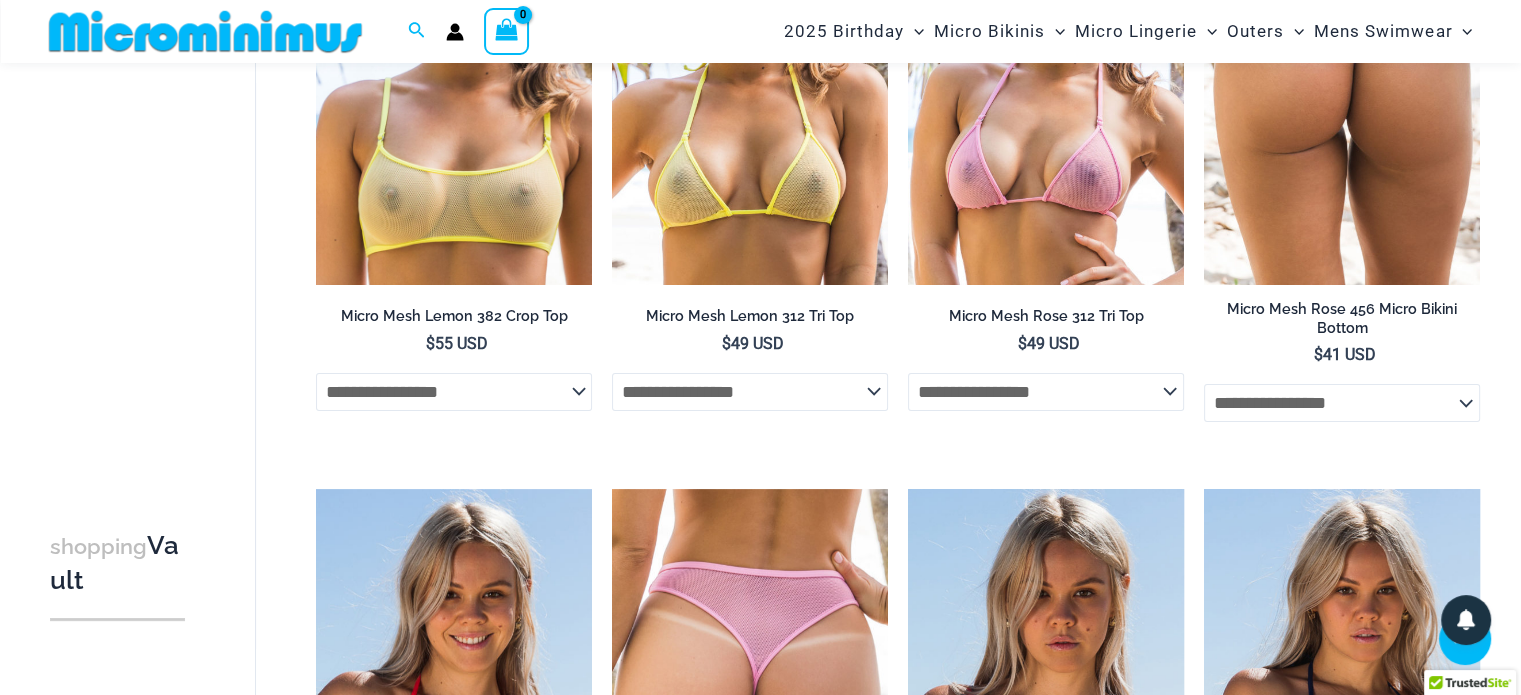 drag, startPoint x: 1532, startPoint y: 39, endPoint x: 1535, endPoint y: 84, distance: 45.099888 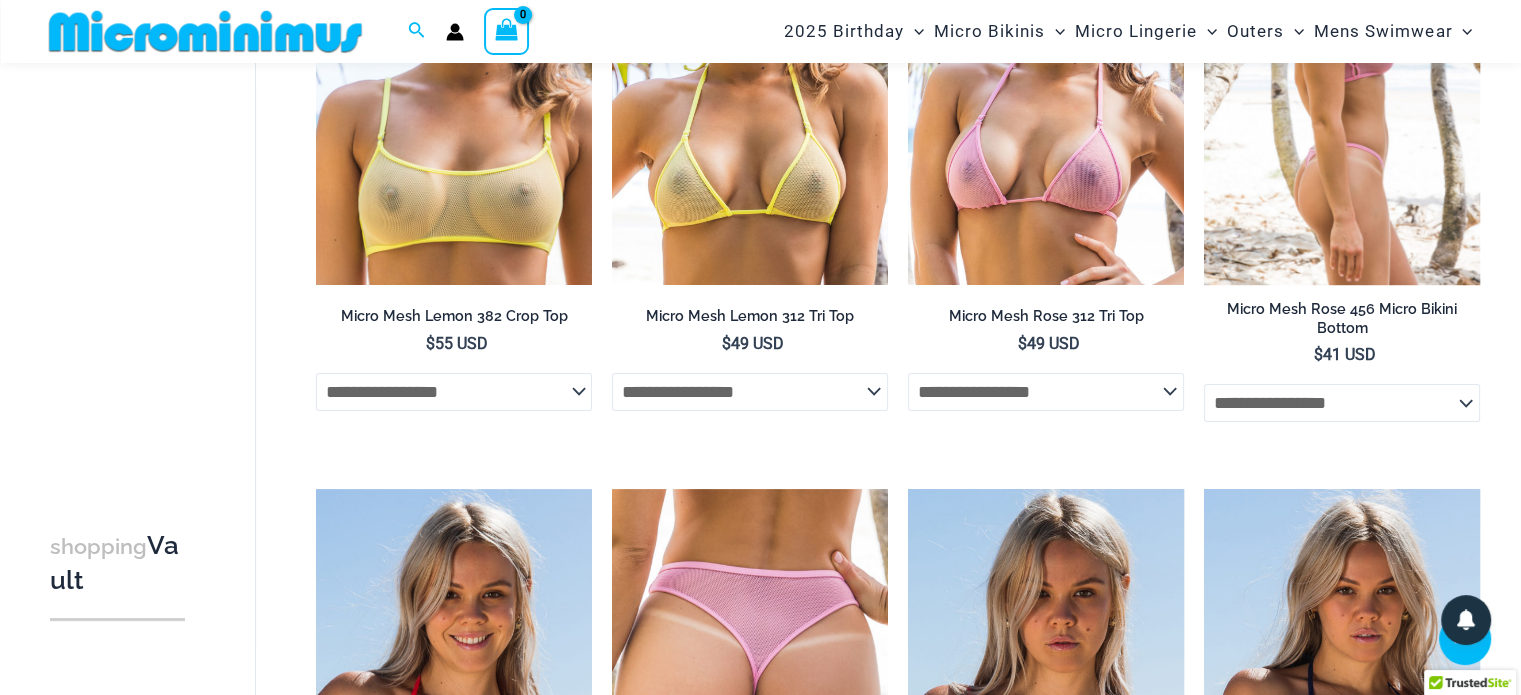 click on "**********" 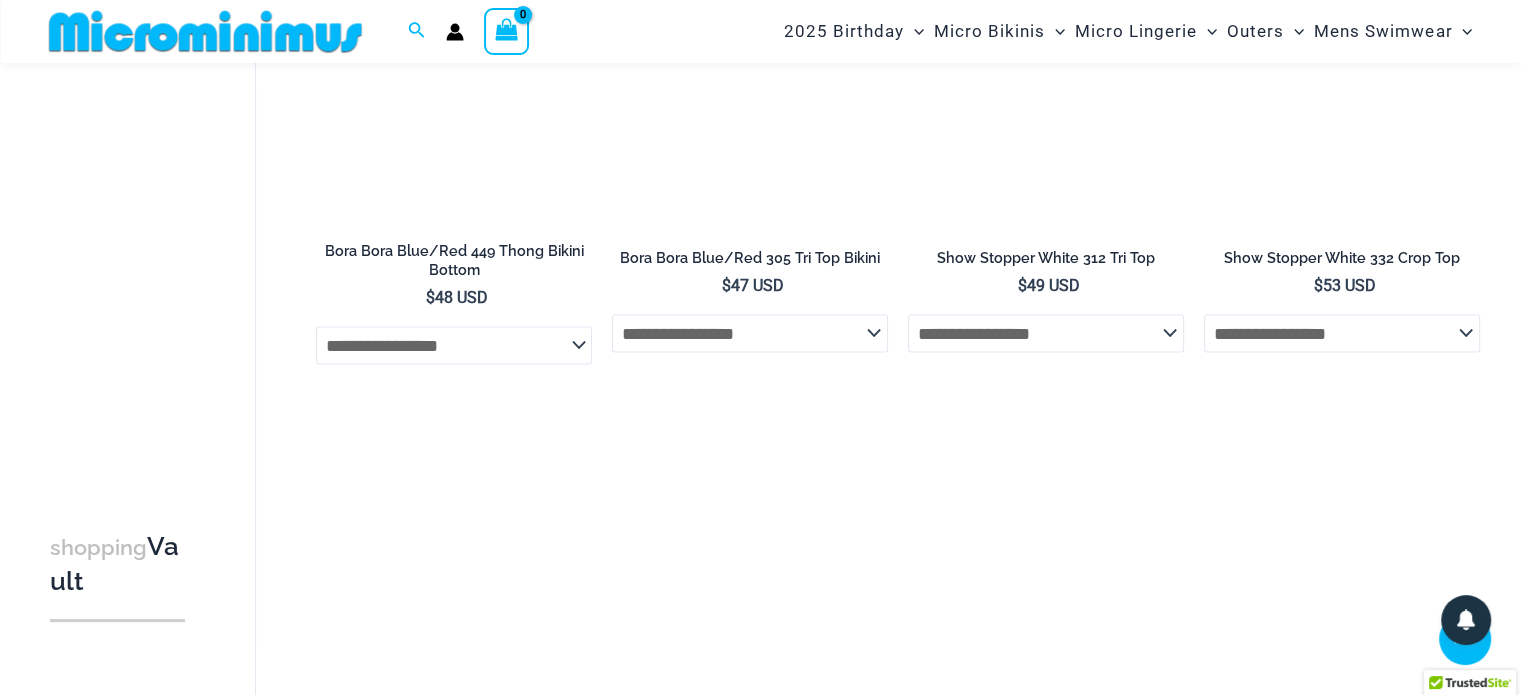 scroll, scrollTop: 4120, scrollLeft: 0, axis: vertical 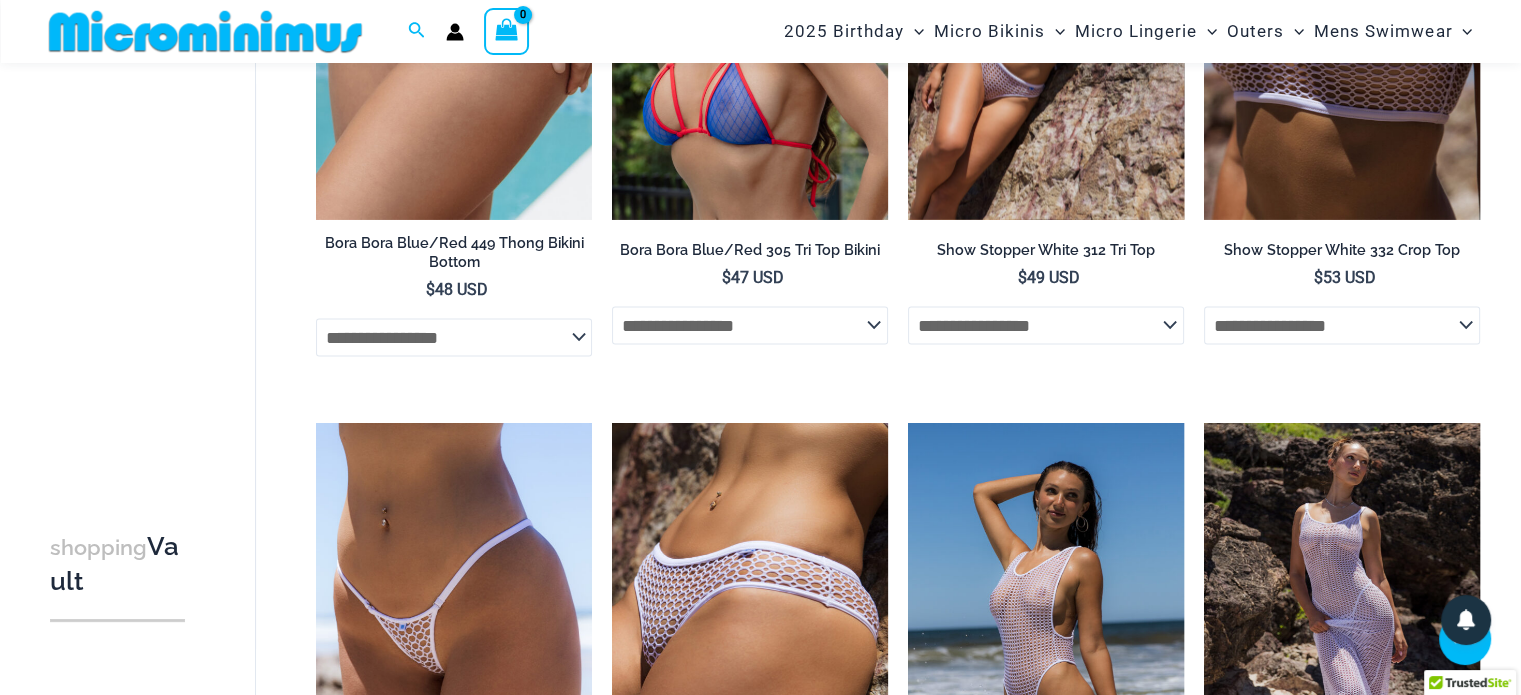 click on "**********" 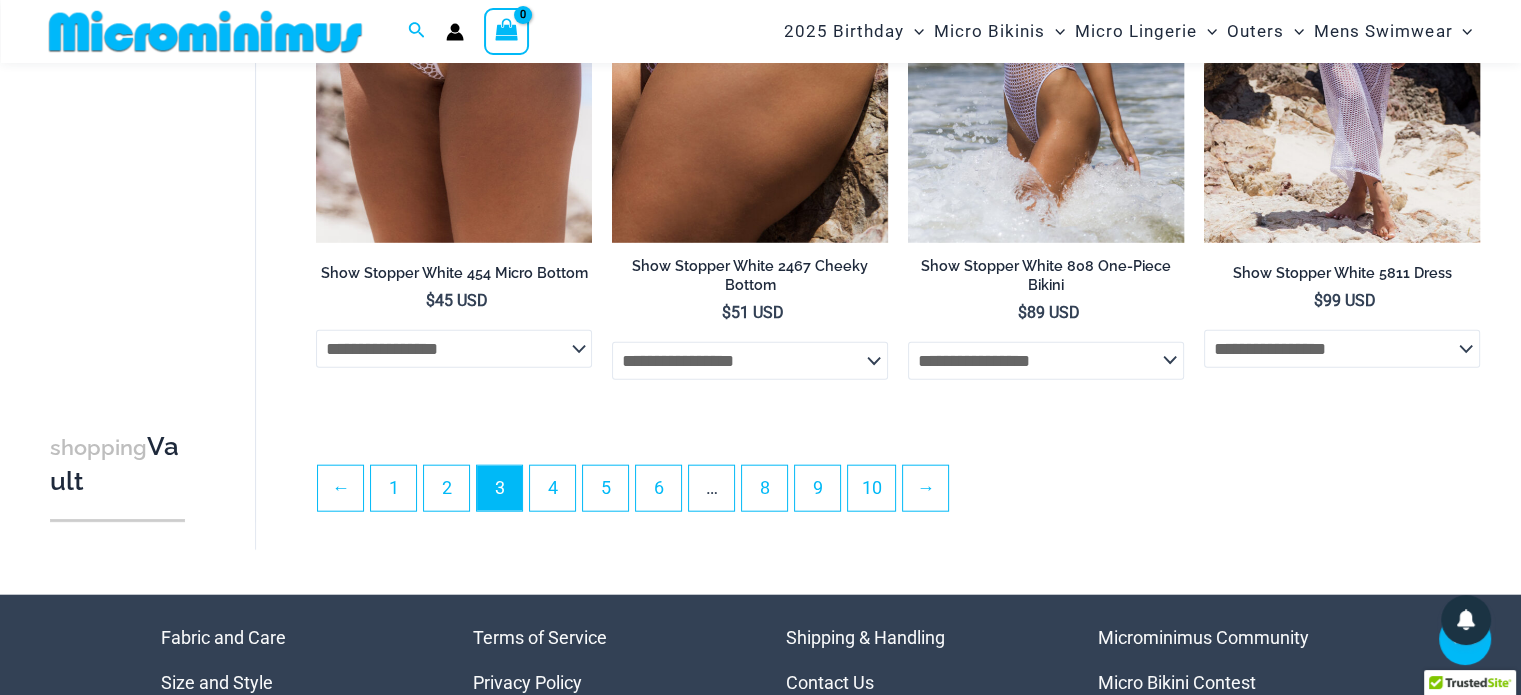 scroll, scrollTop: 4820, scrollLeft: 0, axis: vertical 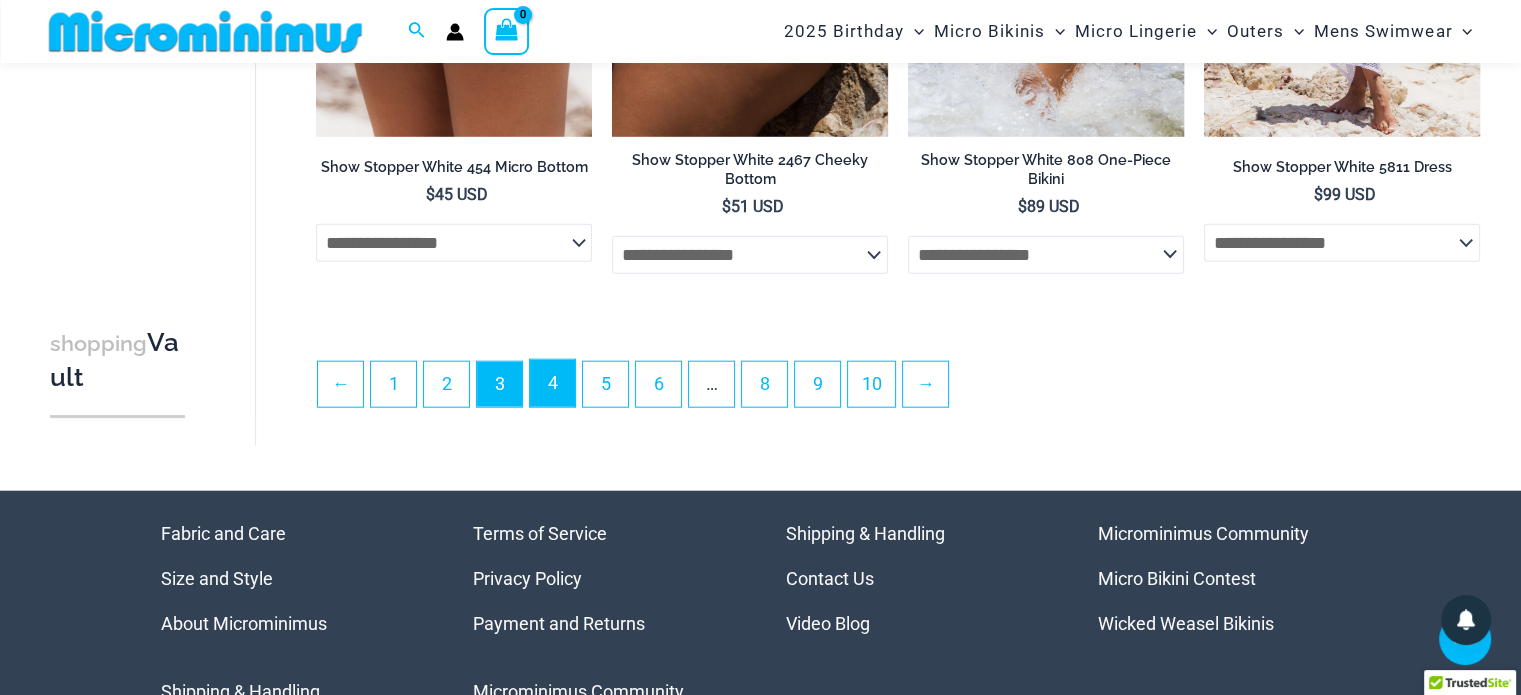 click on "4" at bounding box center (552, 383) 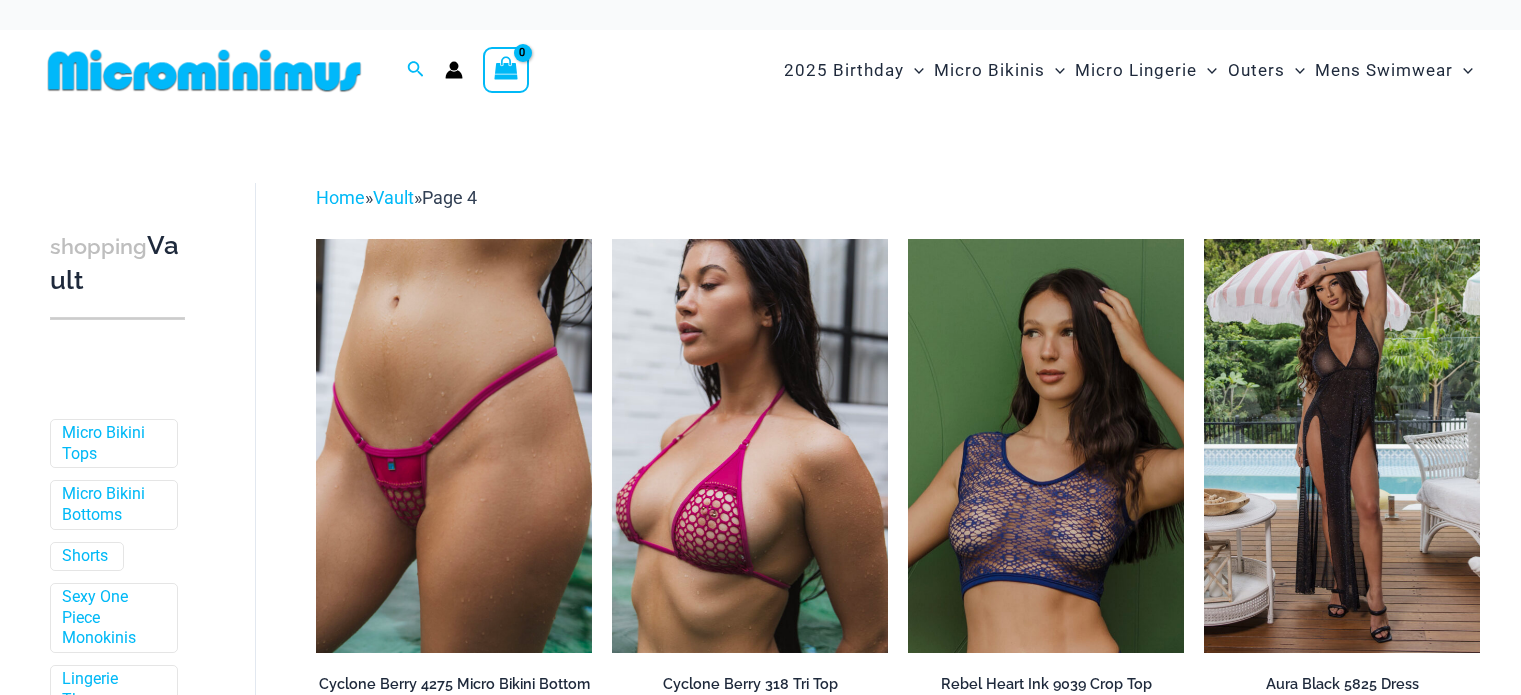 scroll, scrollTop: 0, scrollLeft: 0, axis: both 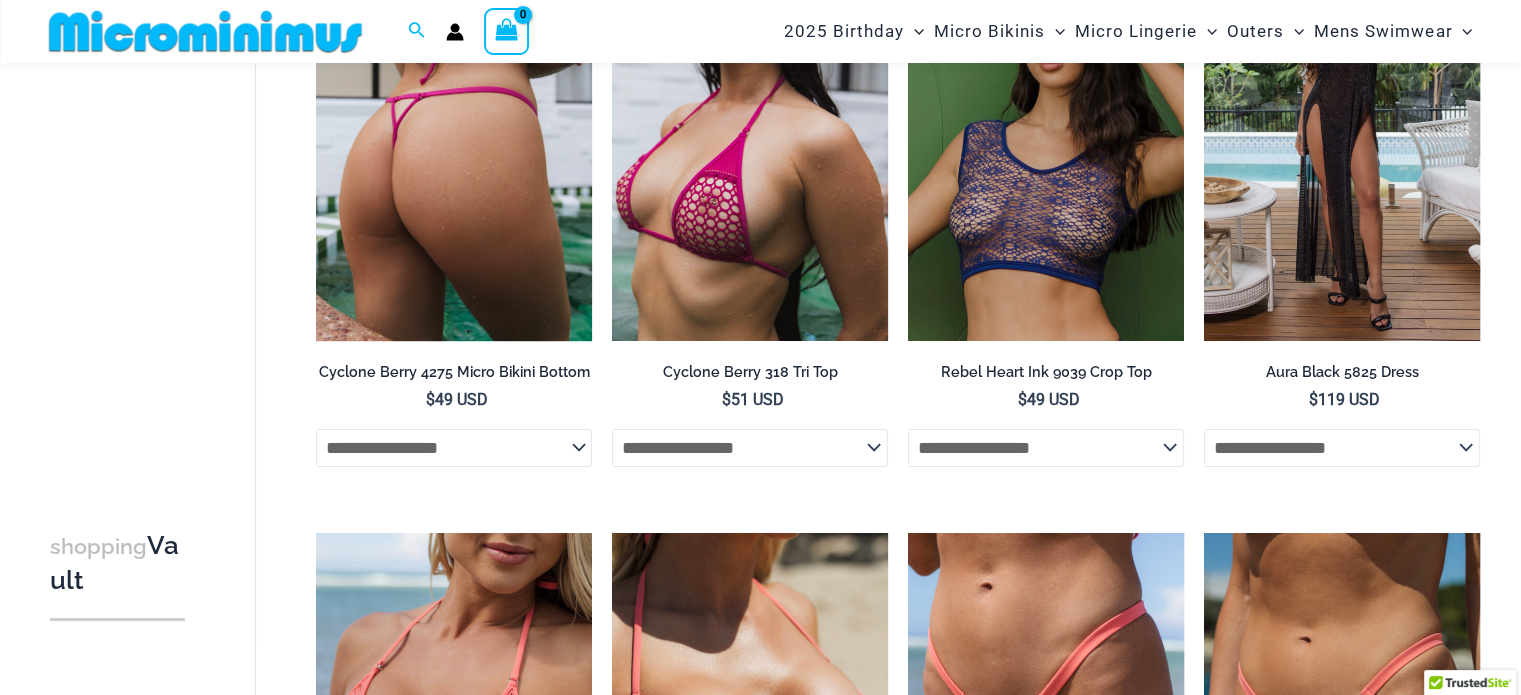 drag, startPoint x: 879, startPoint y: 448, endPoint x: 578, endPoint y: 443, distance: 301.04153 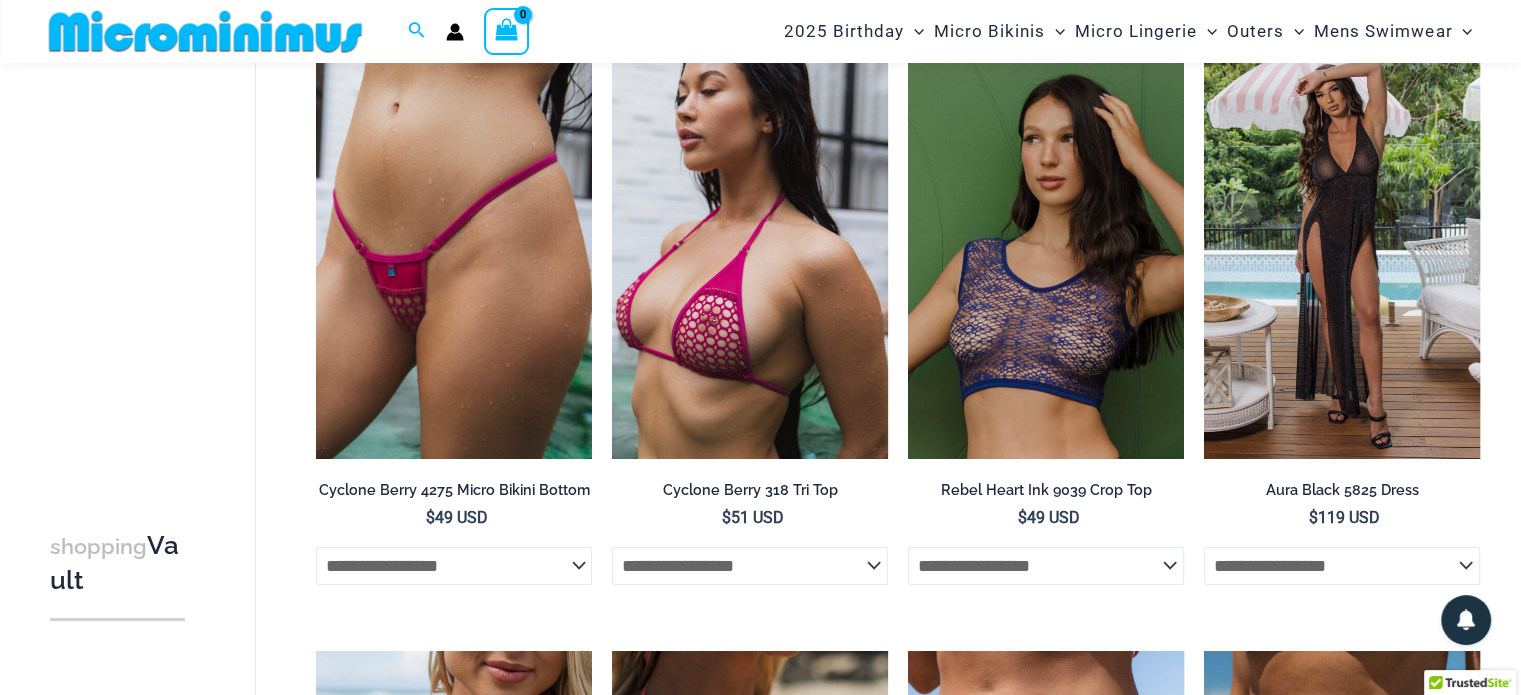 scroll, scrollTop: 139, scrollLeft: 0, axis: vertical 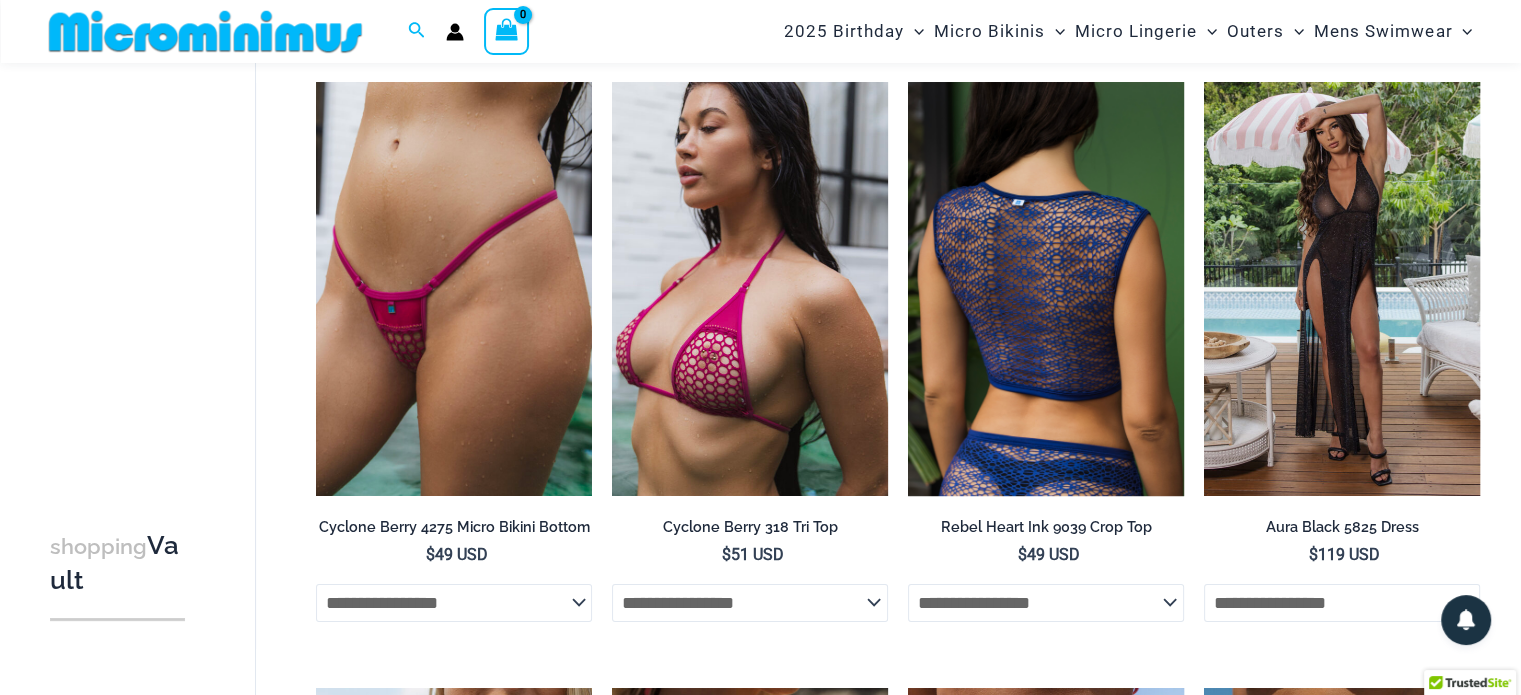click on "**********" 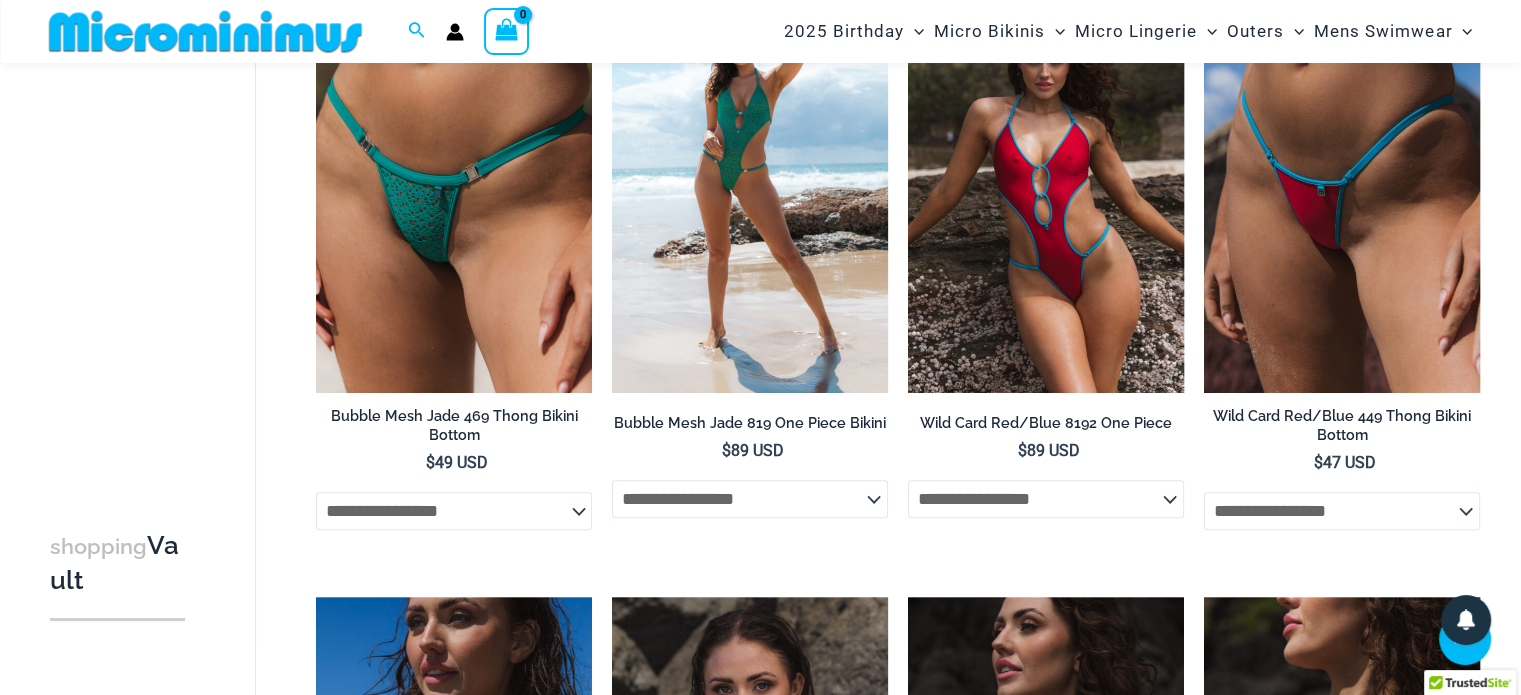 scroll, scrollTop: 2038, scrollLeft: 0, axis: vertical 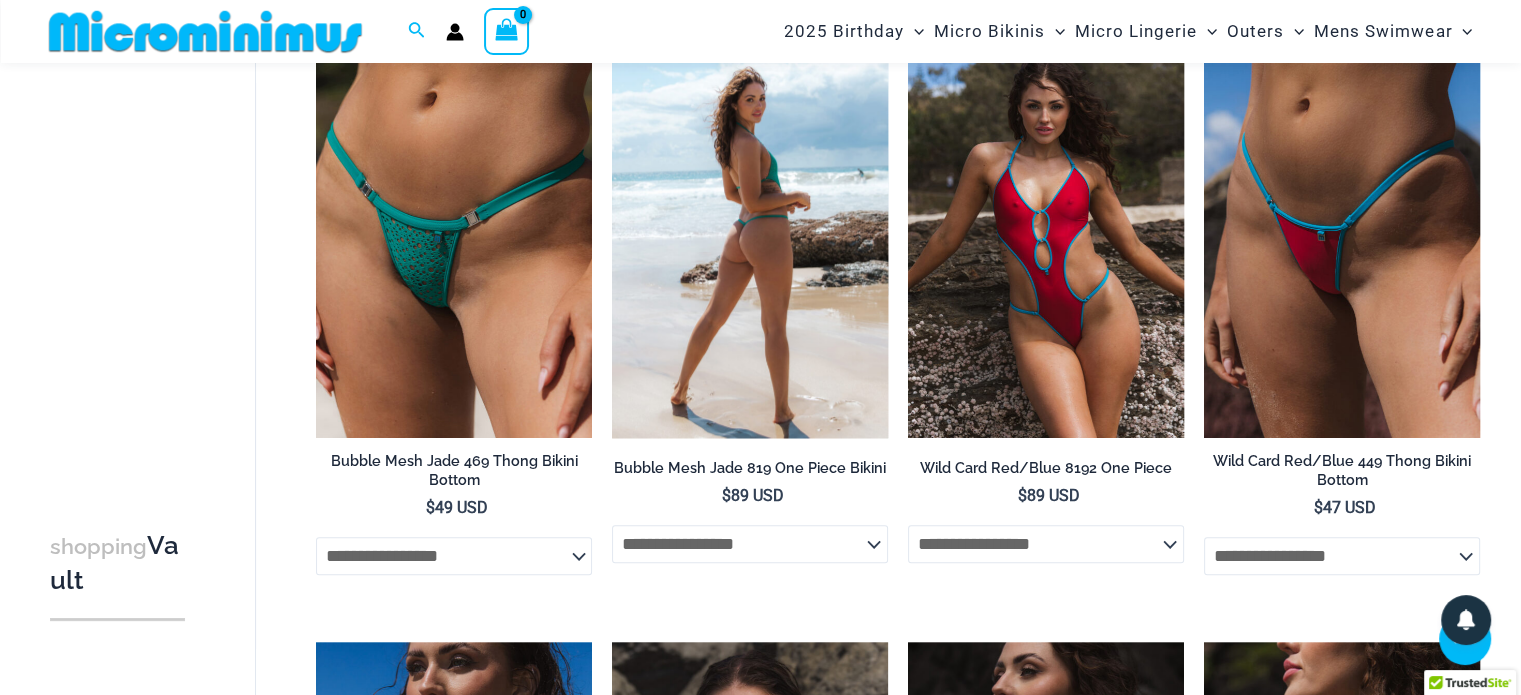 click on "**********" 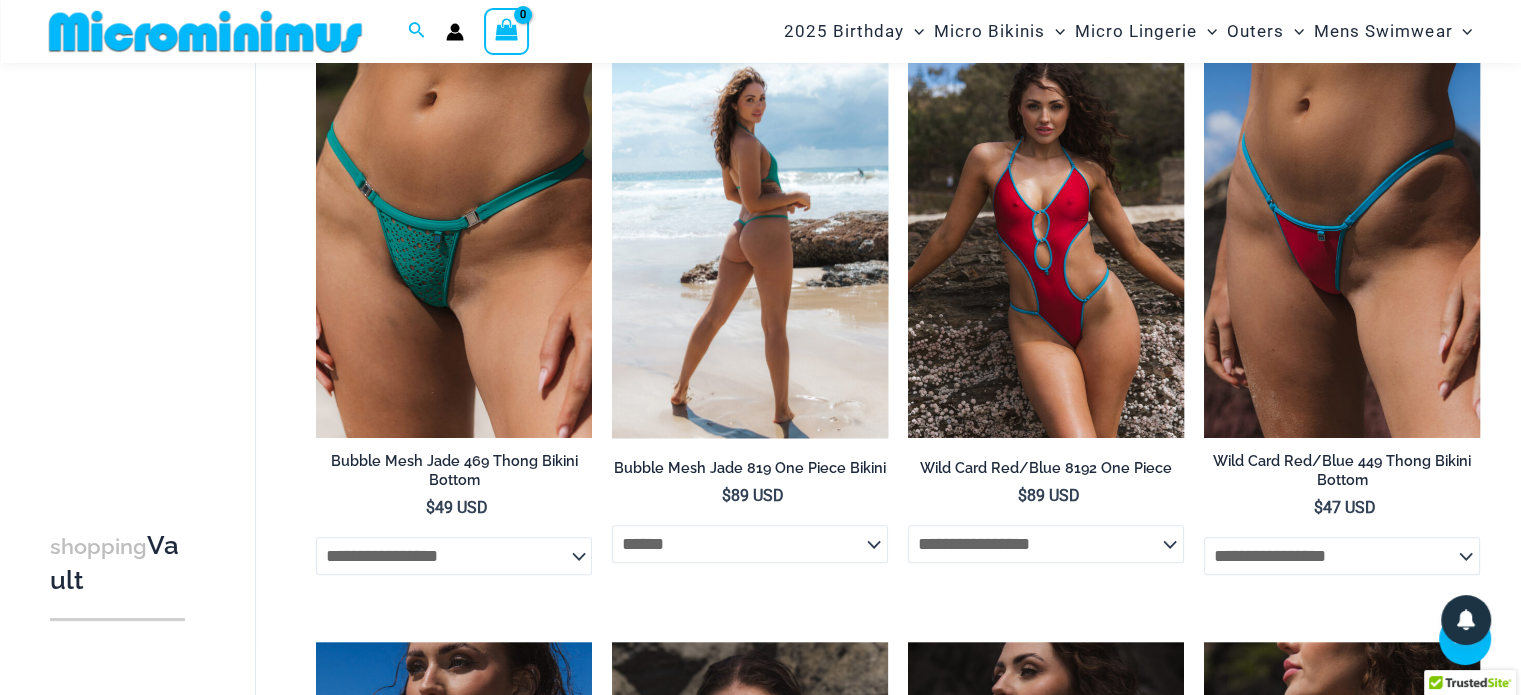 click on "**********" 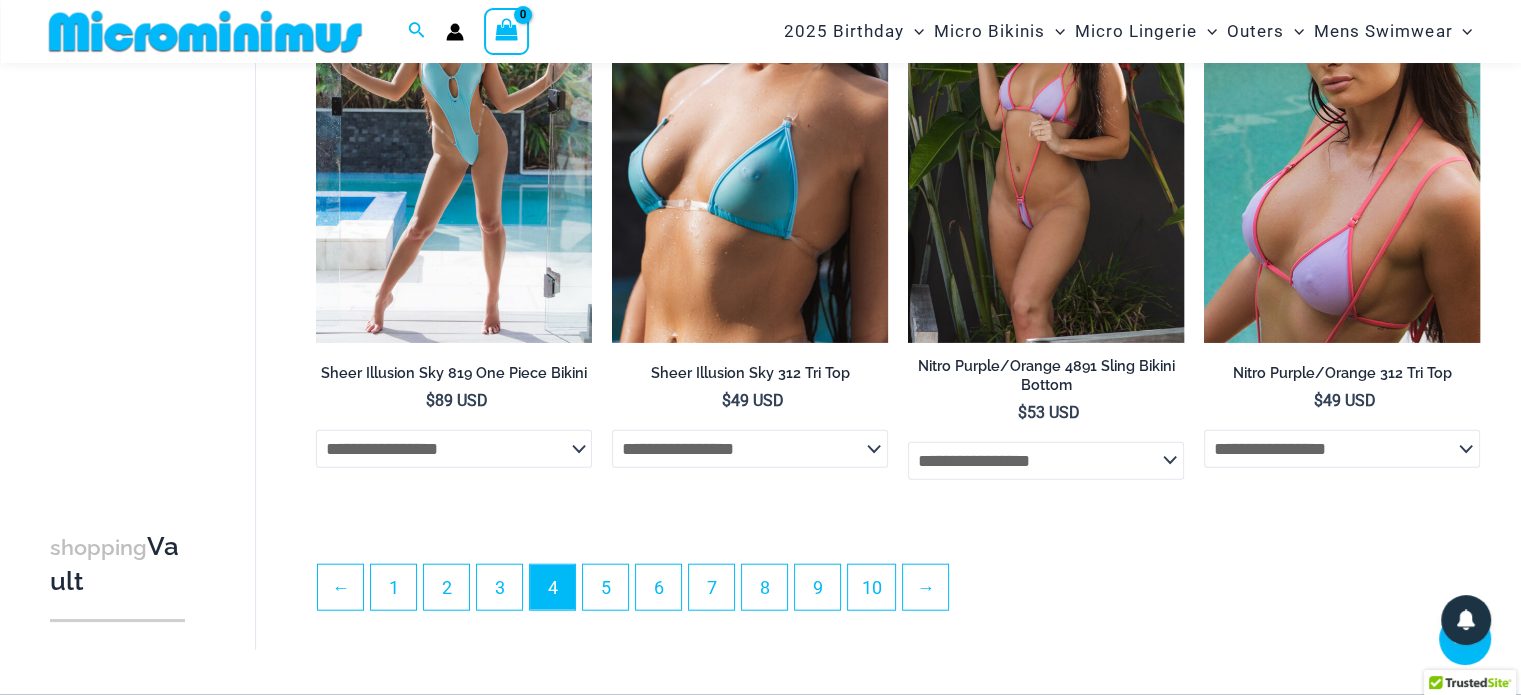 scroll, scrollTop: 4728, scrollLeft: 0, axis: vertical 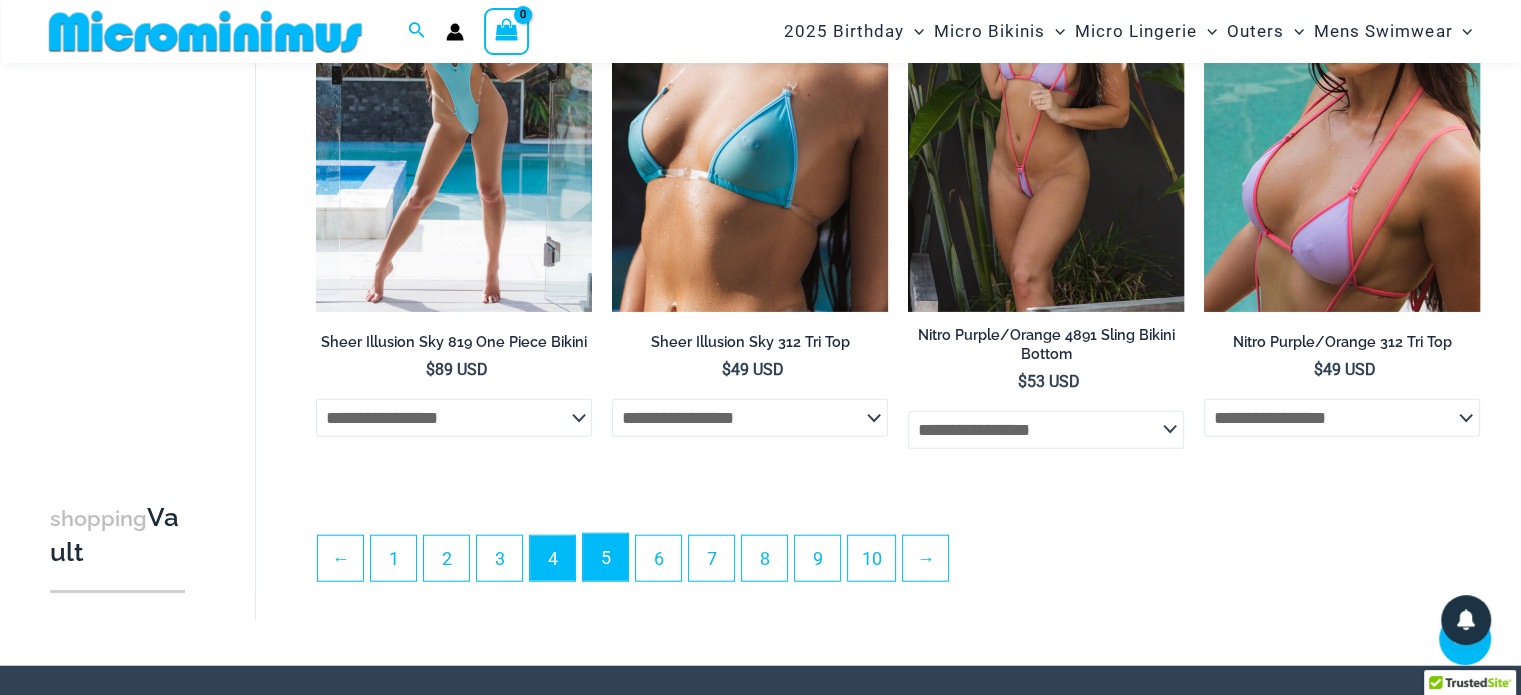 click on "5" at bounding box center (605, 557) 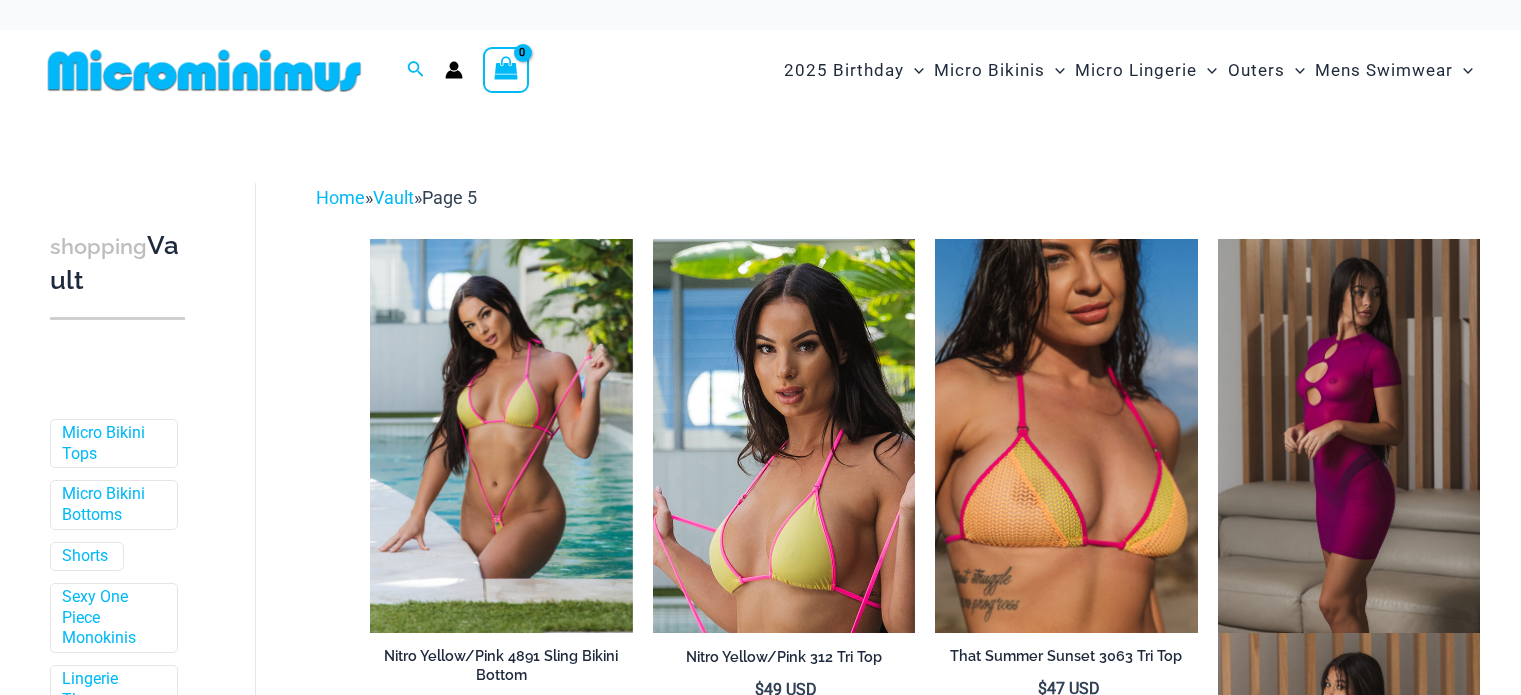 scroll, scrollTop: 0, scrollLeft: 0, axis: both 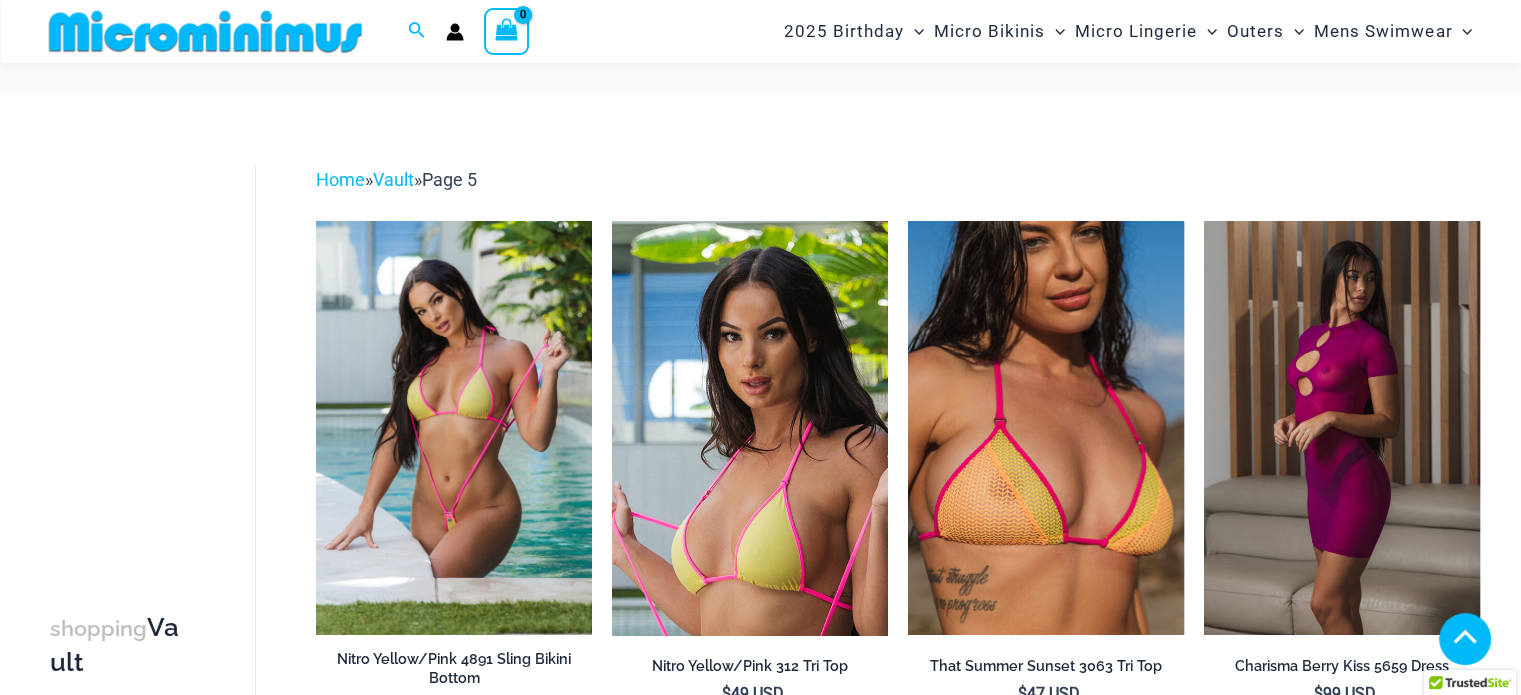 click on "**********" 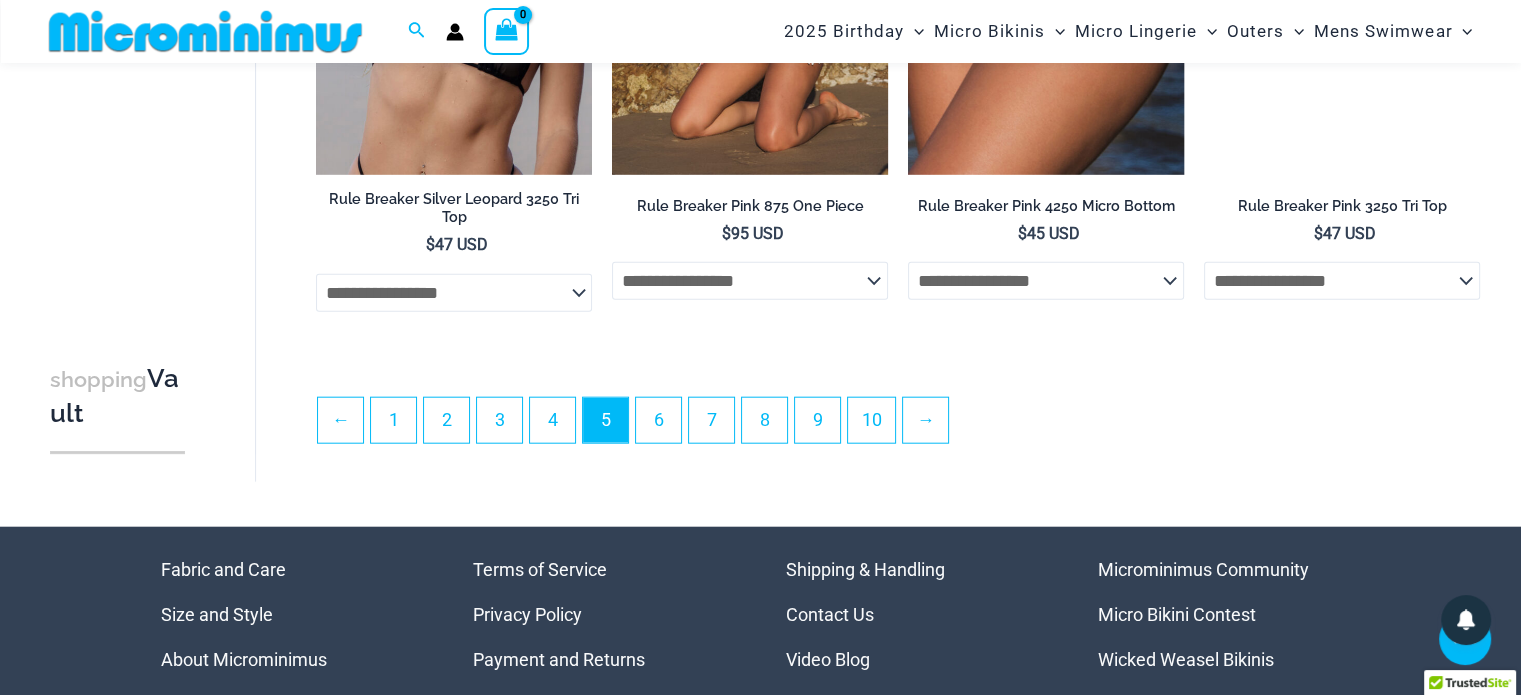 scroll, scrollTop: 4793, scrollLeft: 0, axis: vertical 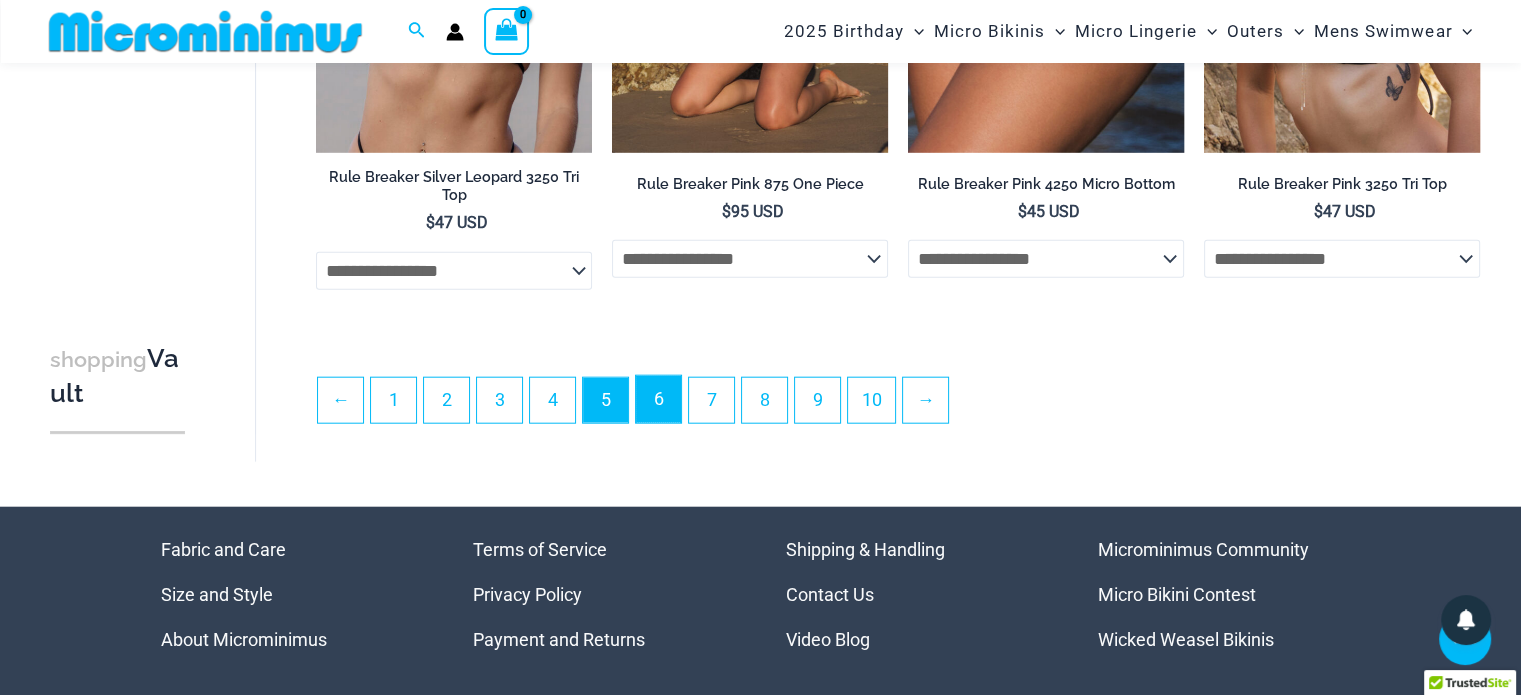 click on "6" at bounding box center (658, 399) 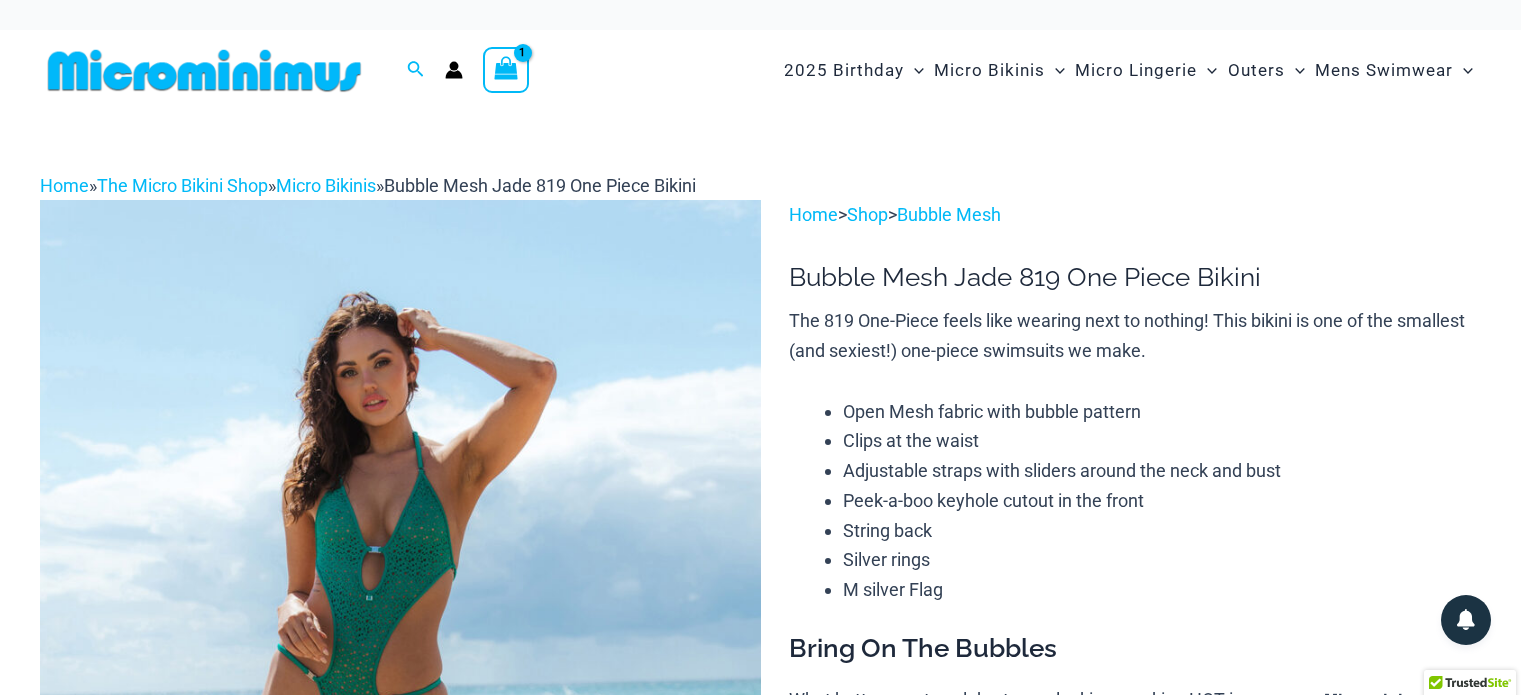scroll, scrollTop: 0, scrollLeft: 0, axis: both 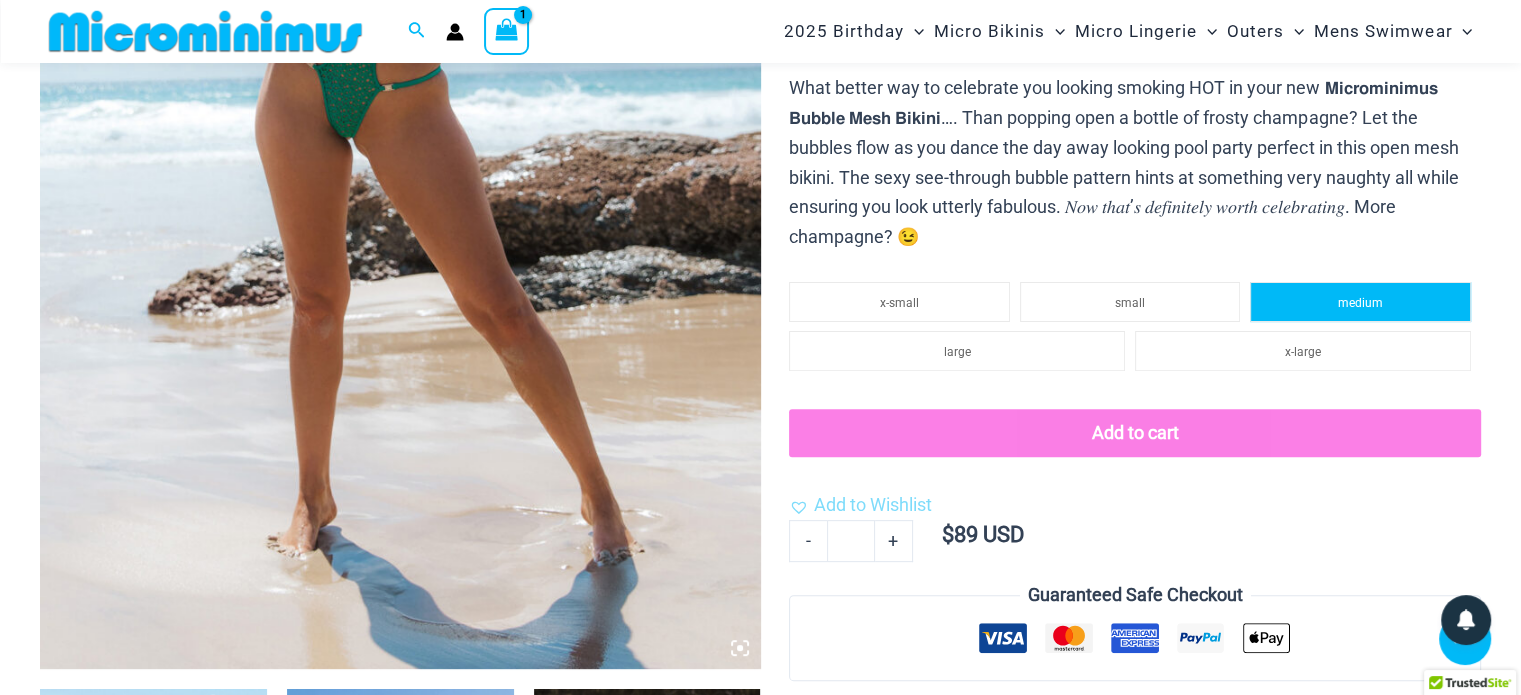 click on "medium" 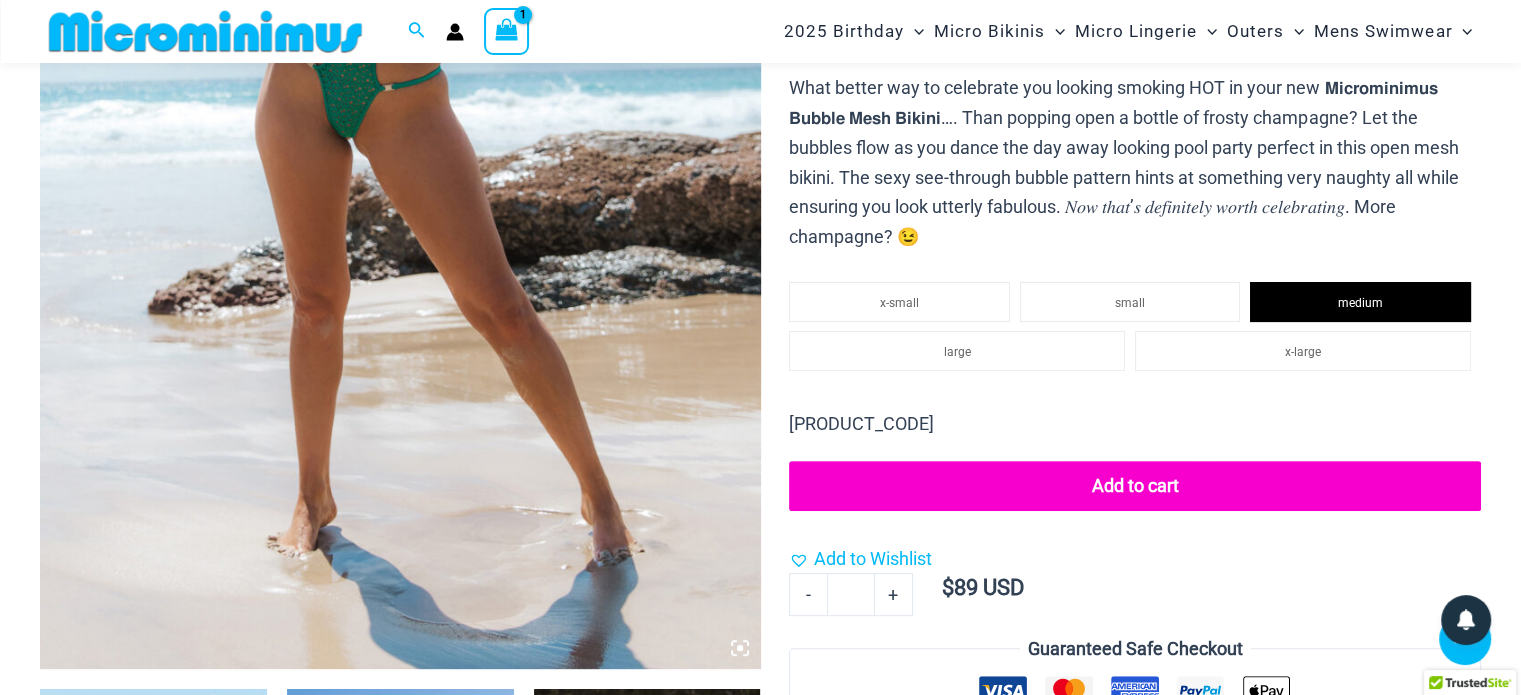 click on "Add to cart" 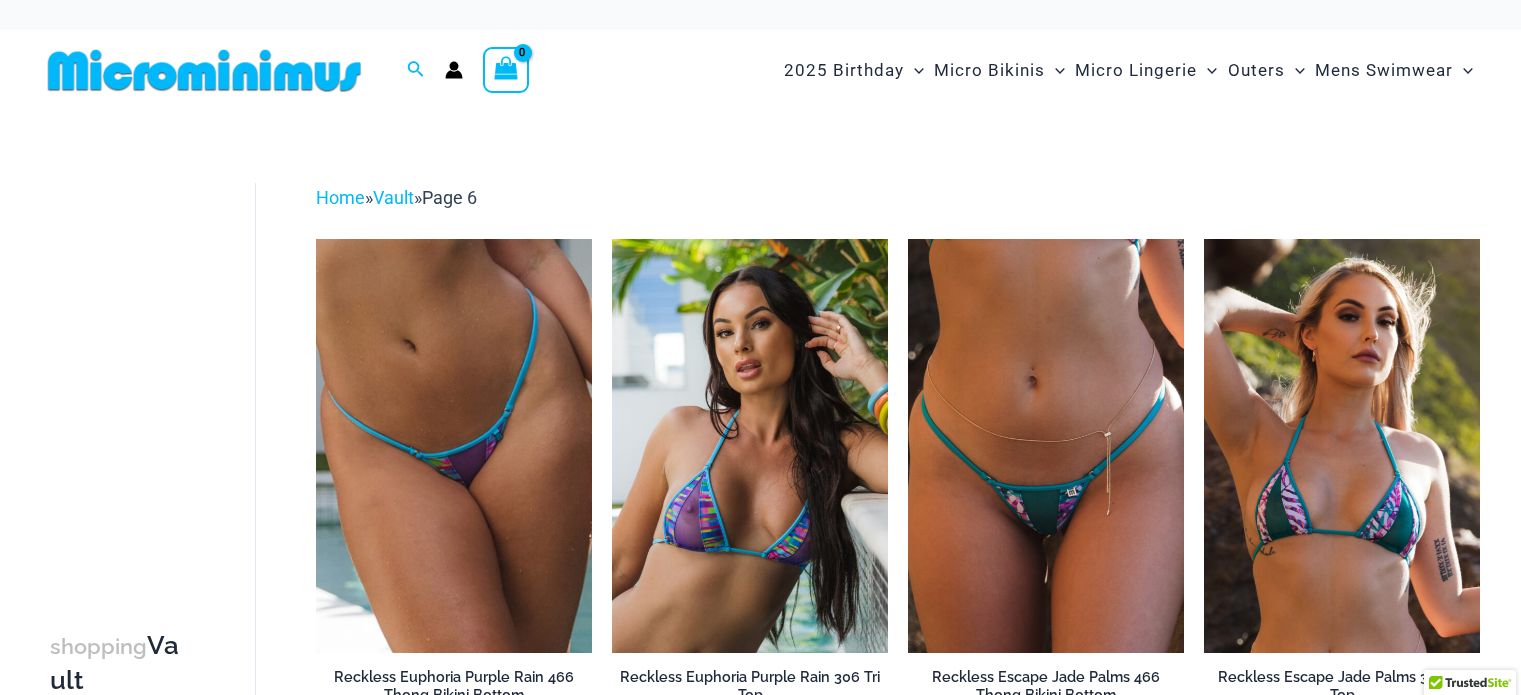 scroll, scrollTop: 0, scrollLeft: 0, axis: both 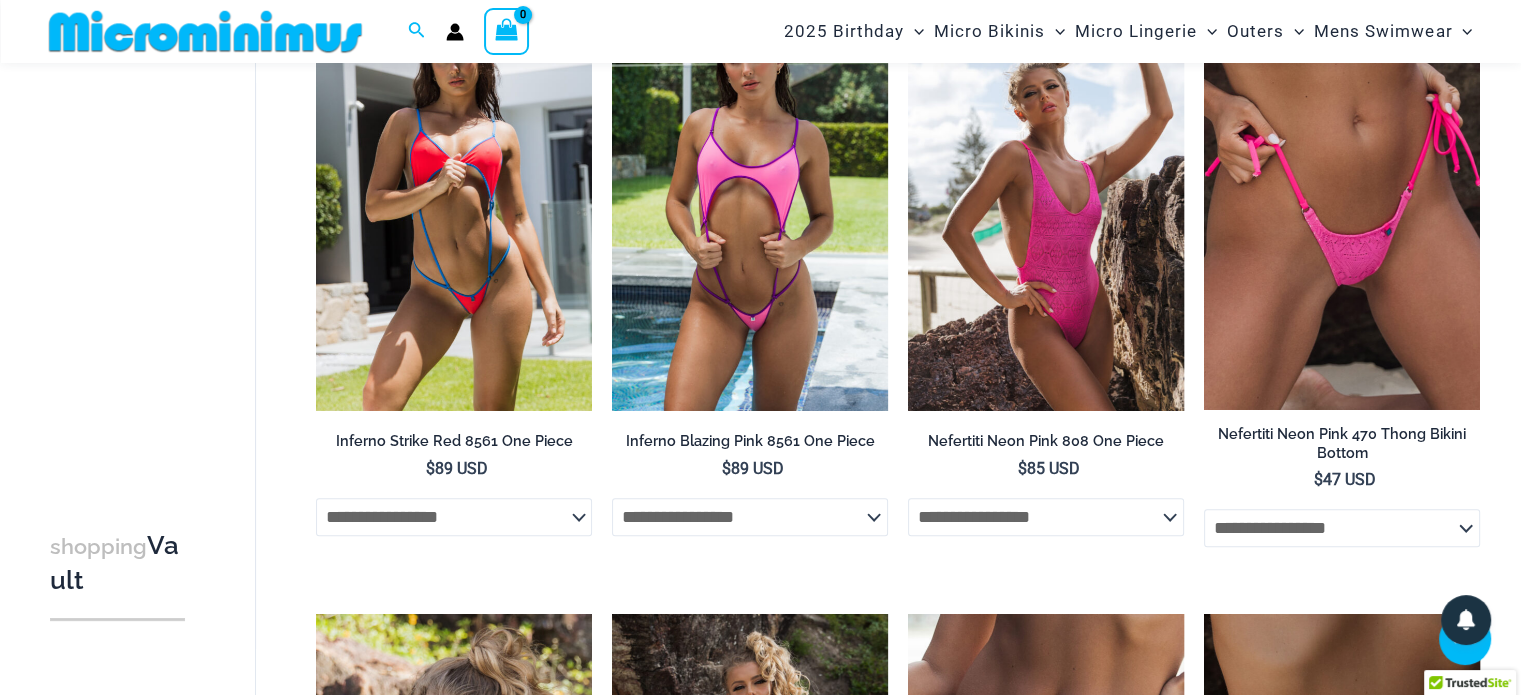 drag, startPoint x: 1532, startPoint y: 45, endPoint x: 1535, endPoint y: 139, distance: 94.04786 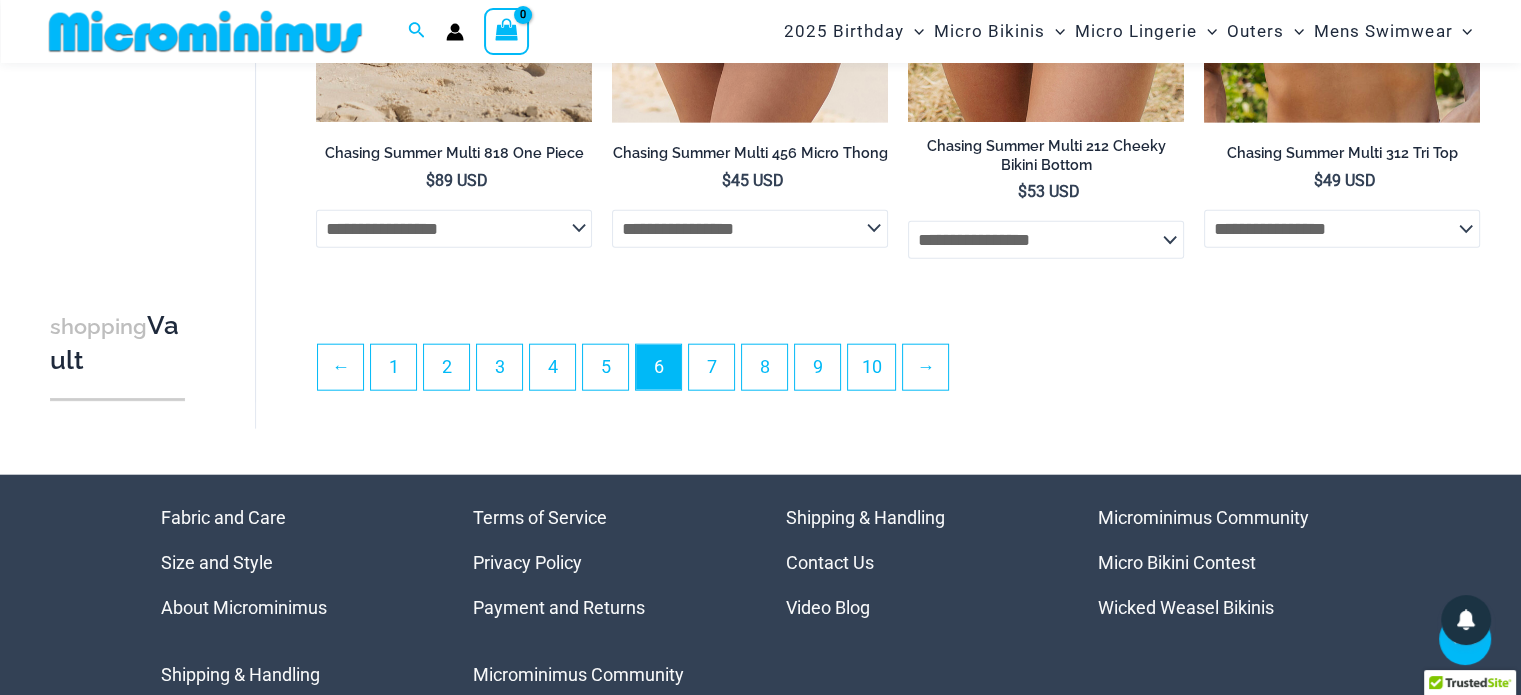 scroll, scrollTop: 4843, scrollLeft: 0, axis: vertical 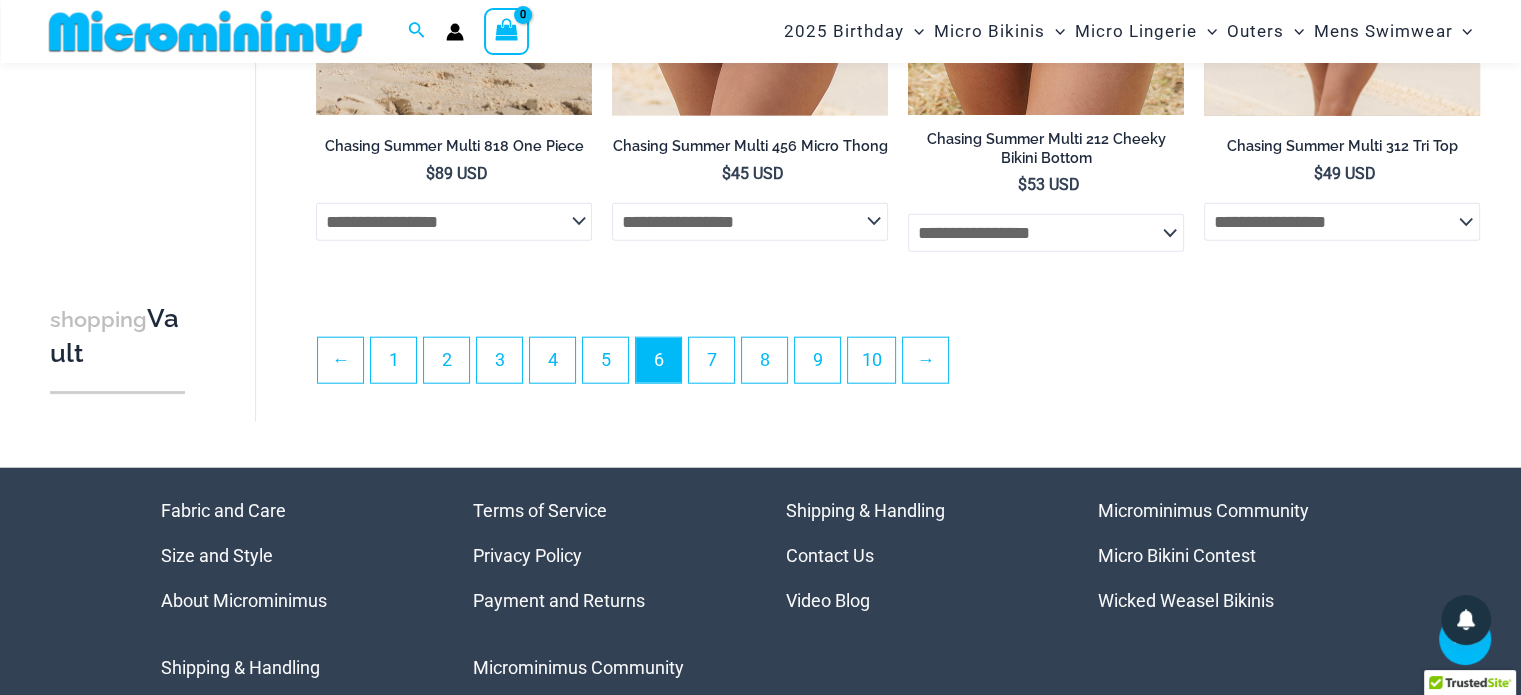 click on "**********" 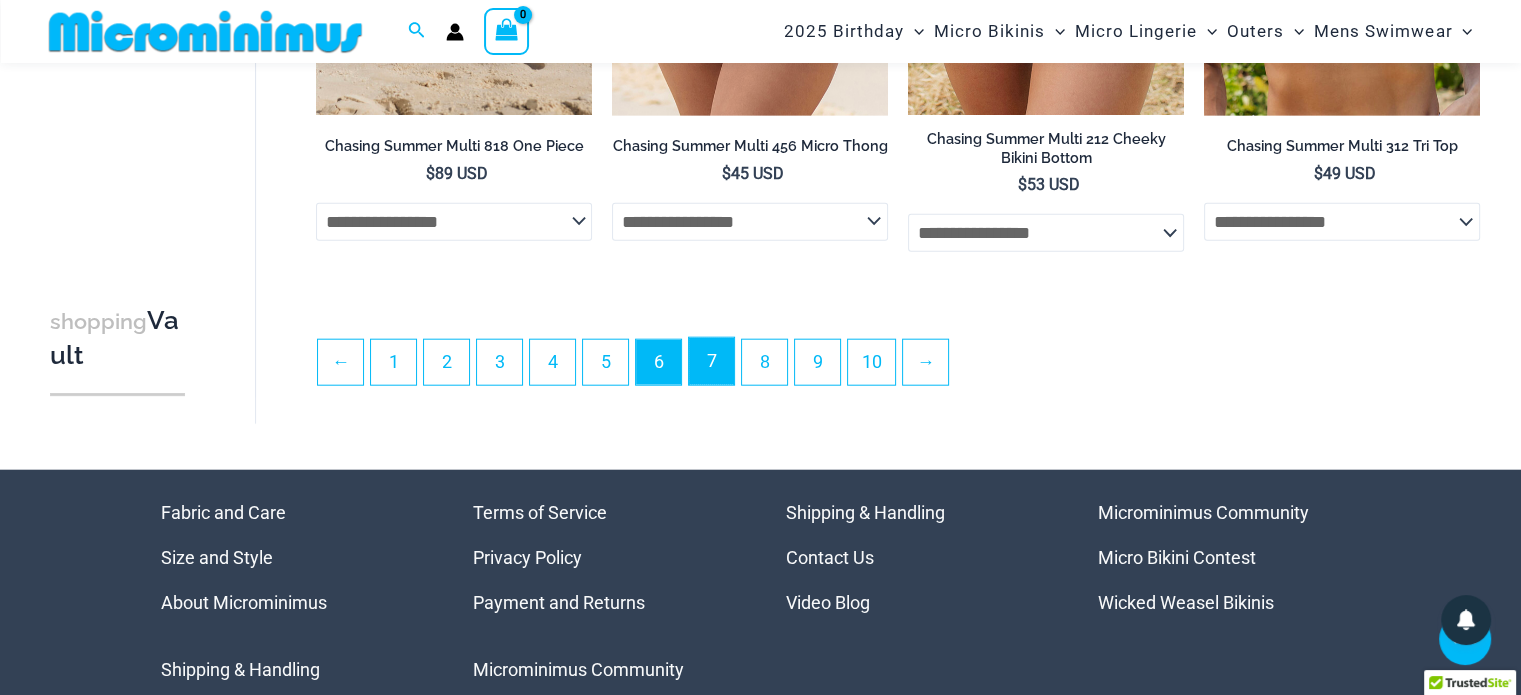 click on "7" at bounding box center (711, 361) 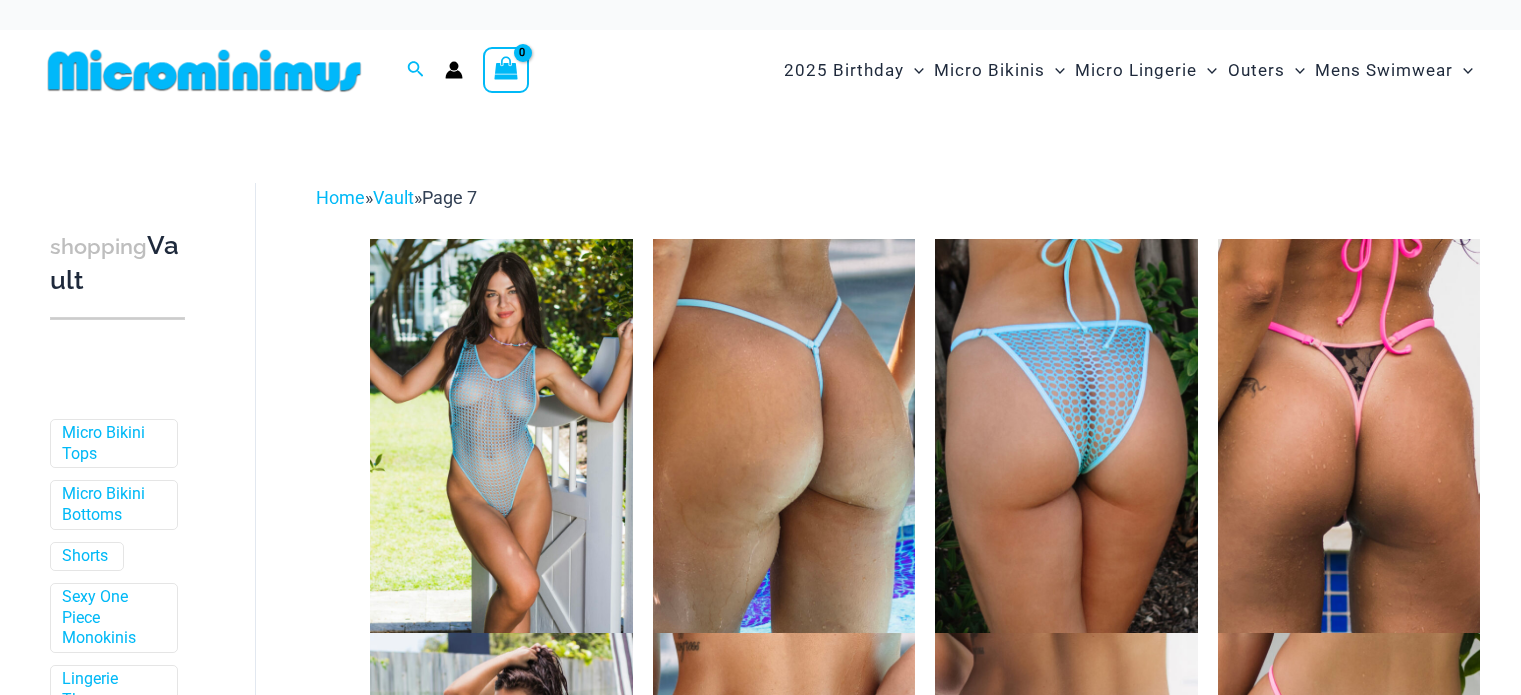 scroll, scrollTop: 0, scrollLeft: 0, axis: both 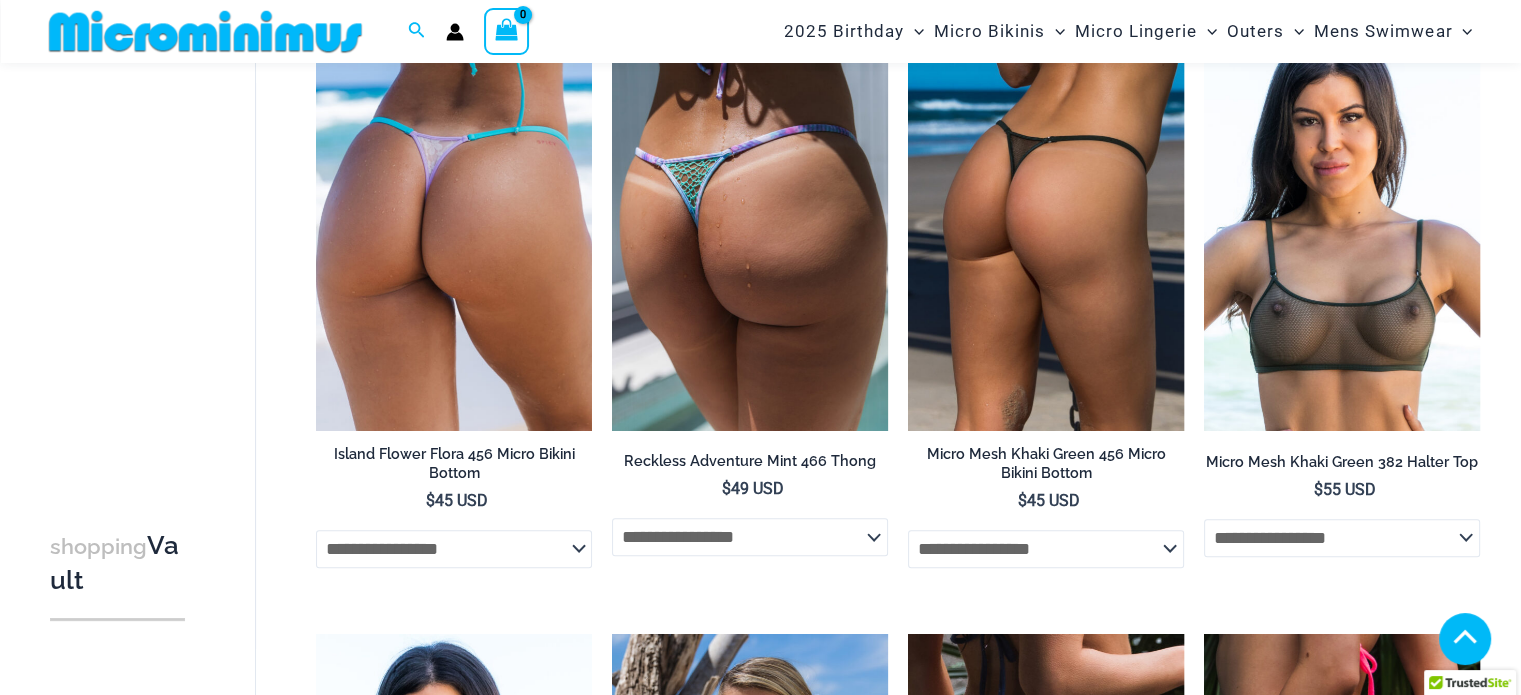 drag, startPoint x: 1528, startPoint y: 42, endPoint x: 1535, endPoint y: 135, distance: 93.26307 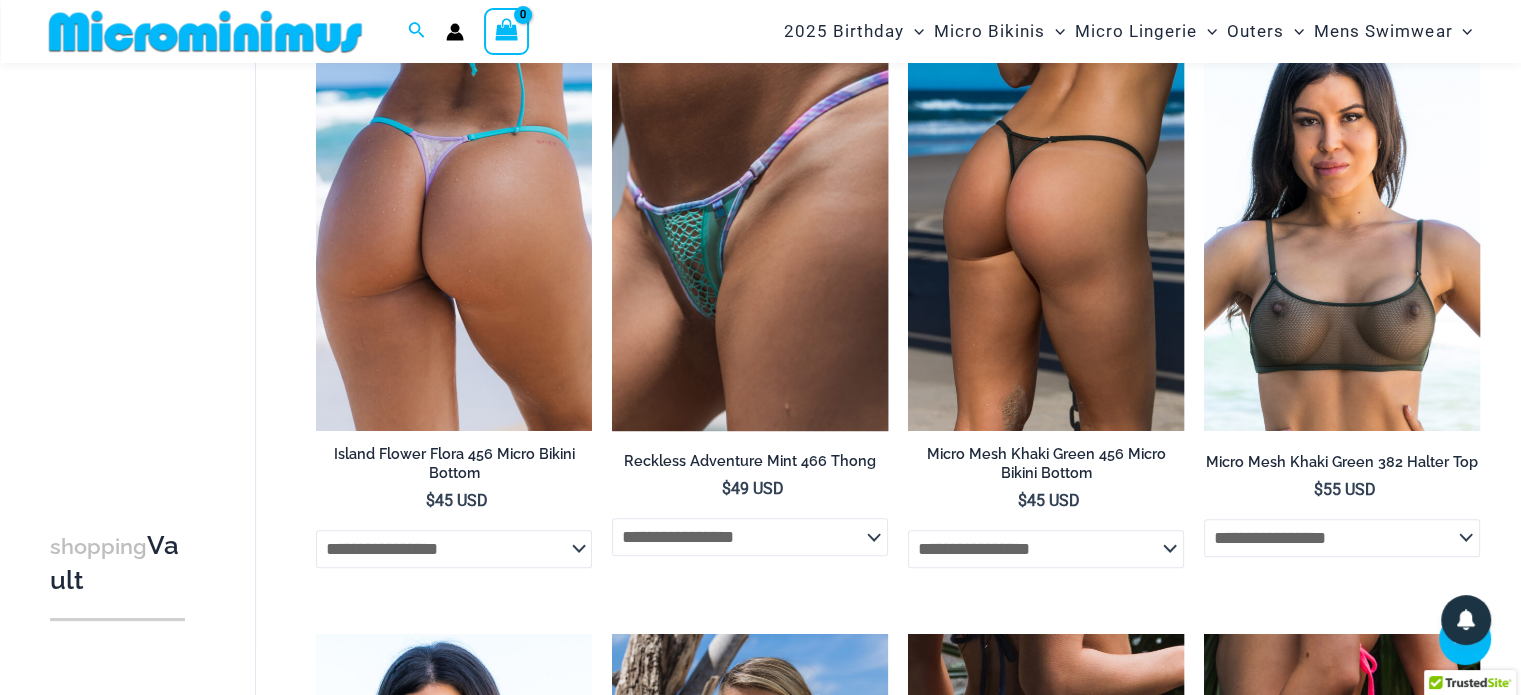 click on "**********" 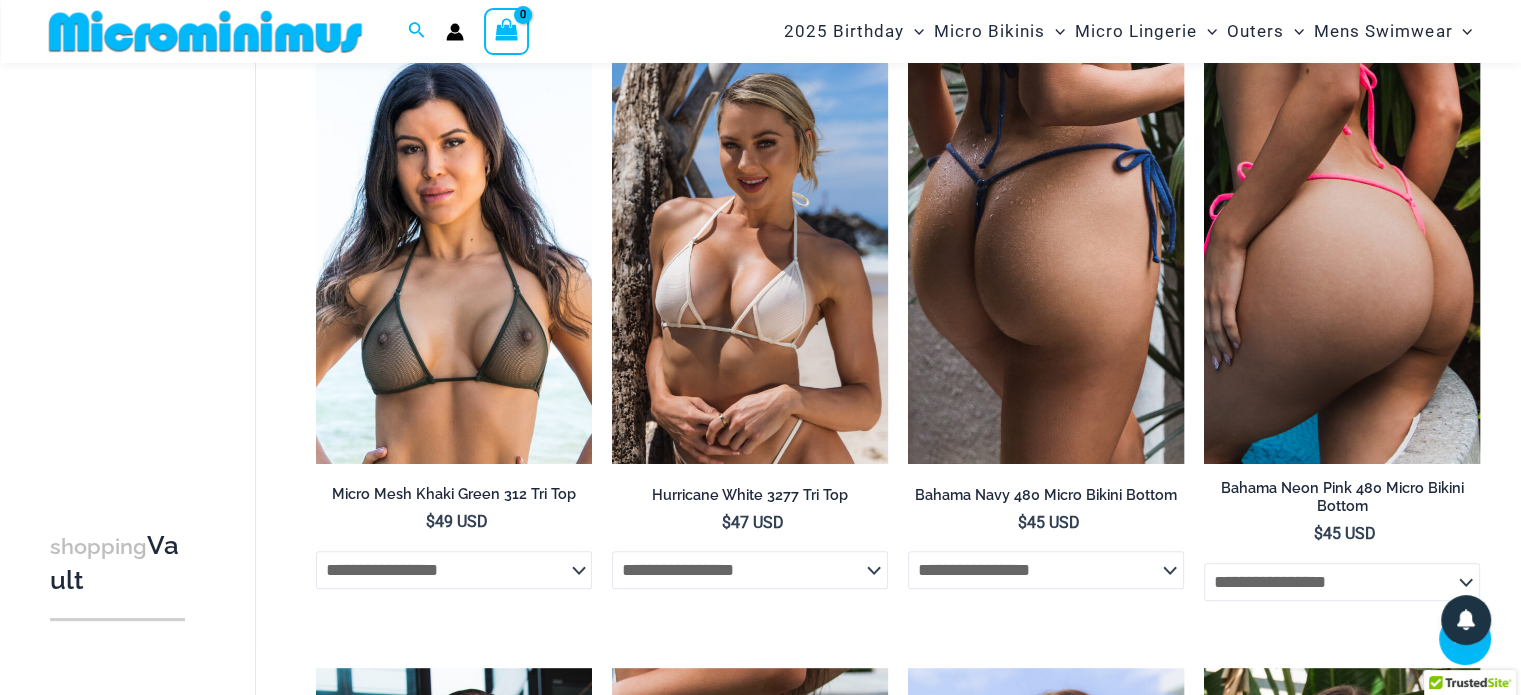 scroll, scrollTop: 1414, scrollLeft: 0, axis: vertical 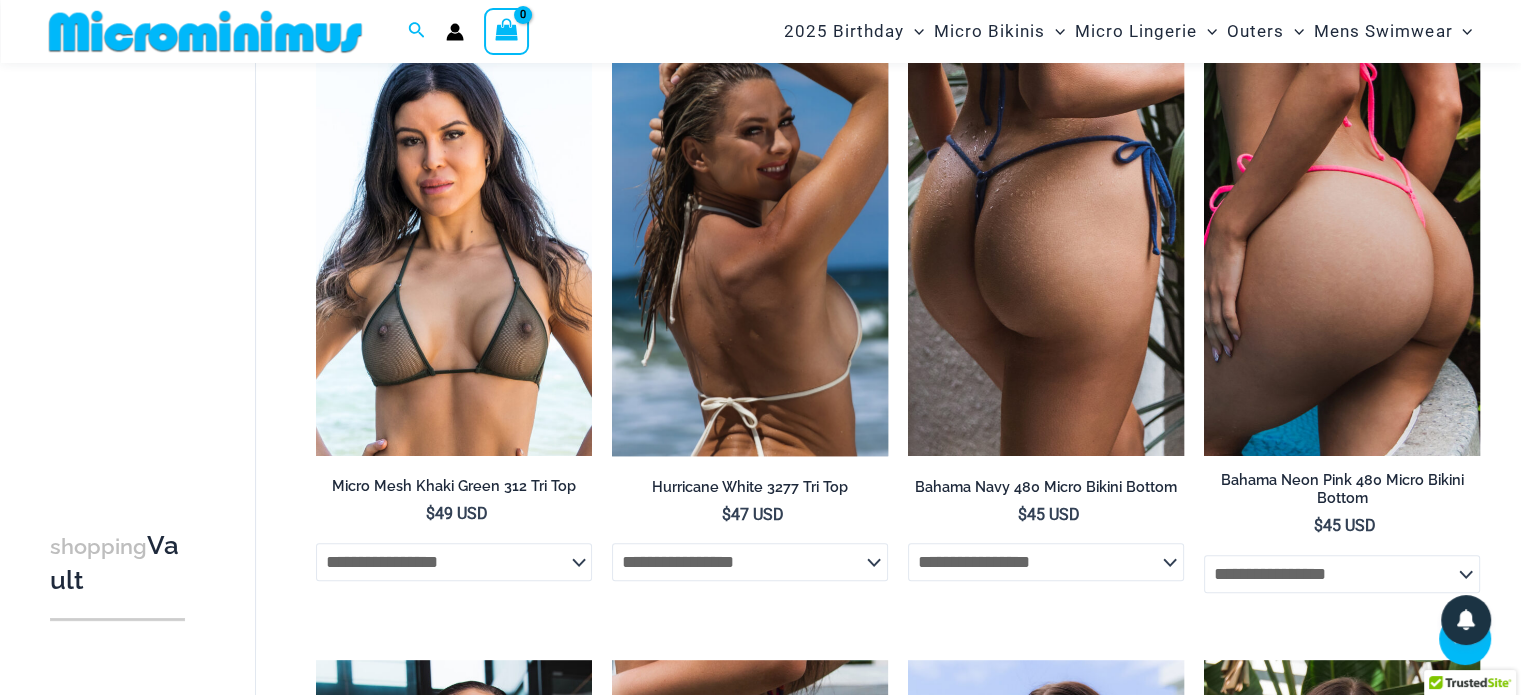 click on "**********" 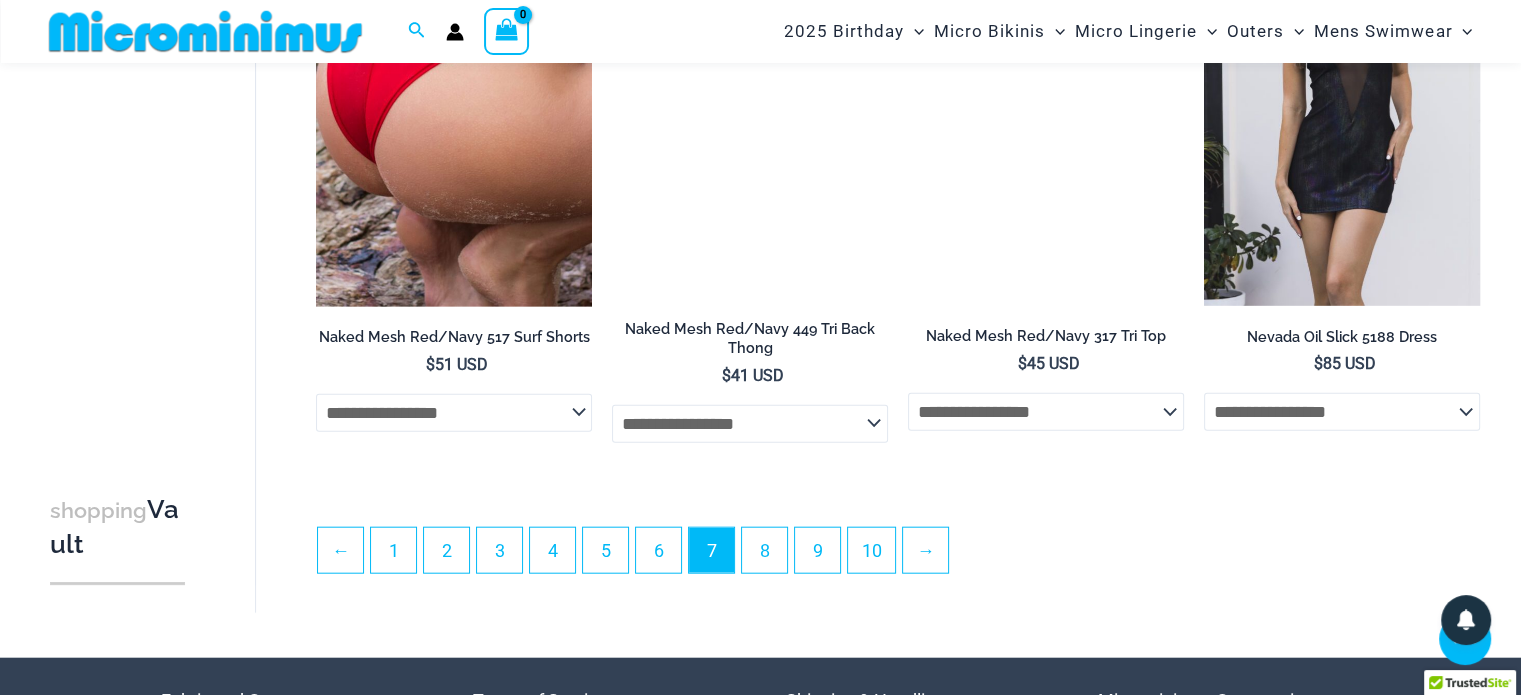 scroll, scrollTop: 4643, scrollLeft: 0, axis: vertical 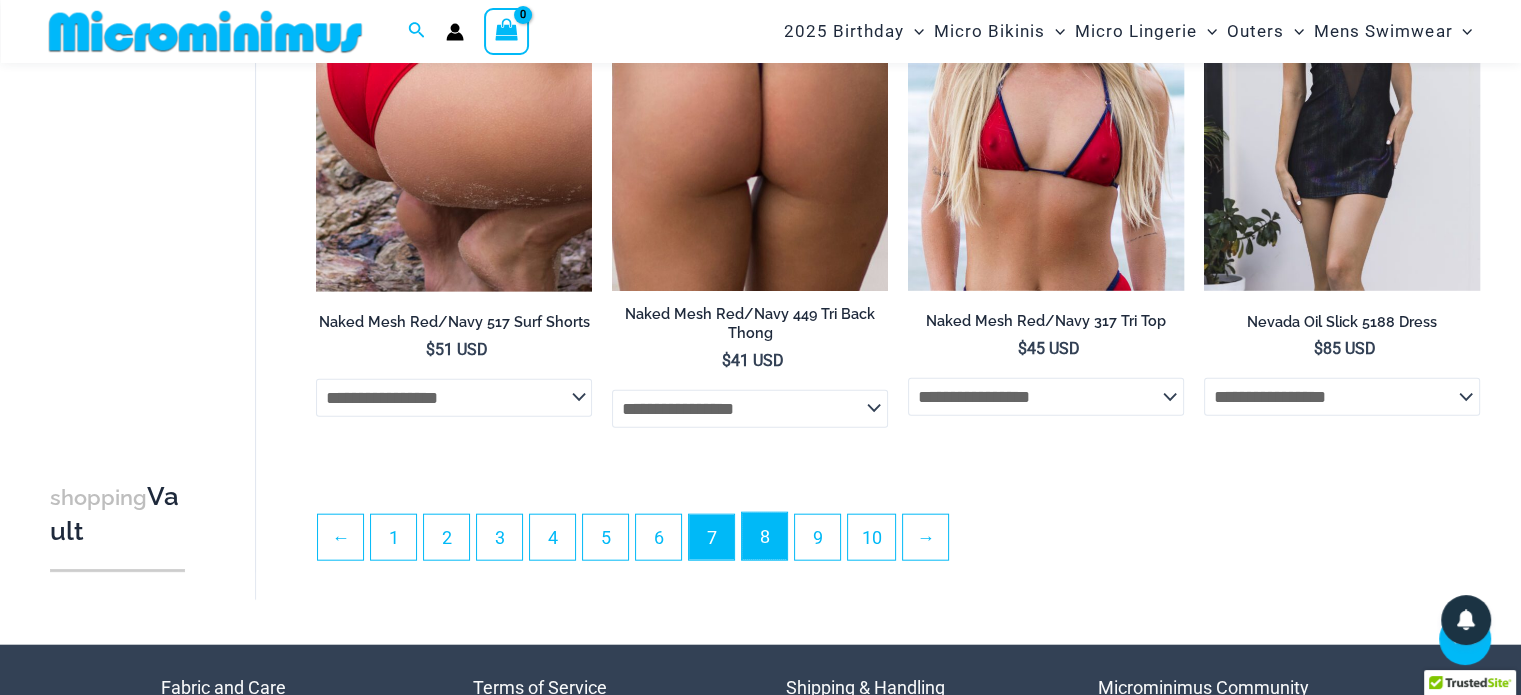 click on "8" at bounding box center (764, 536) 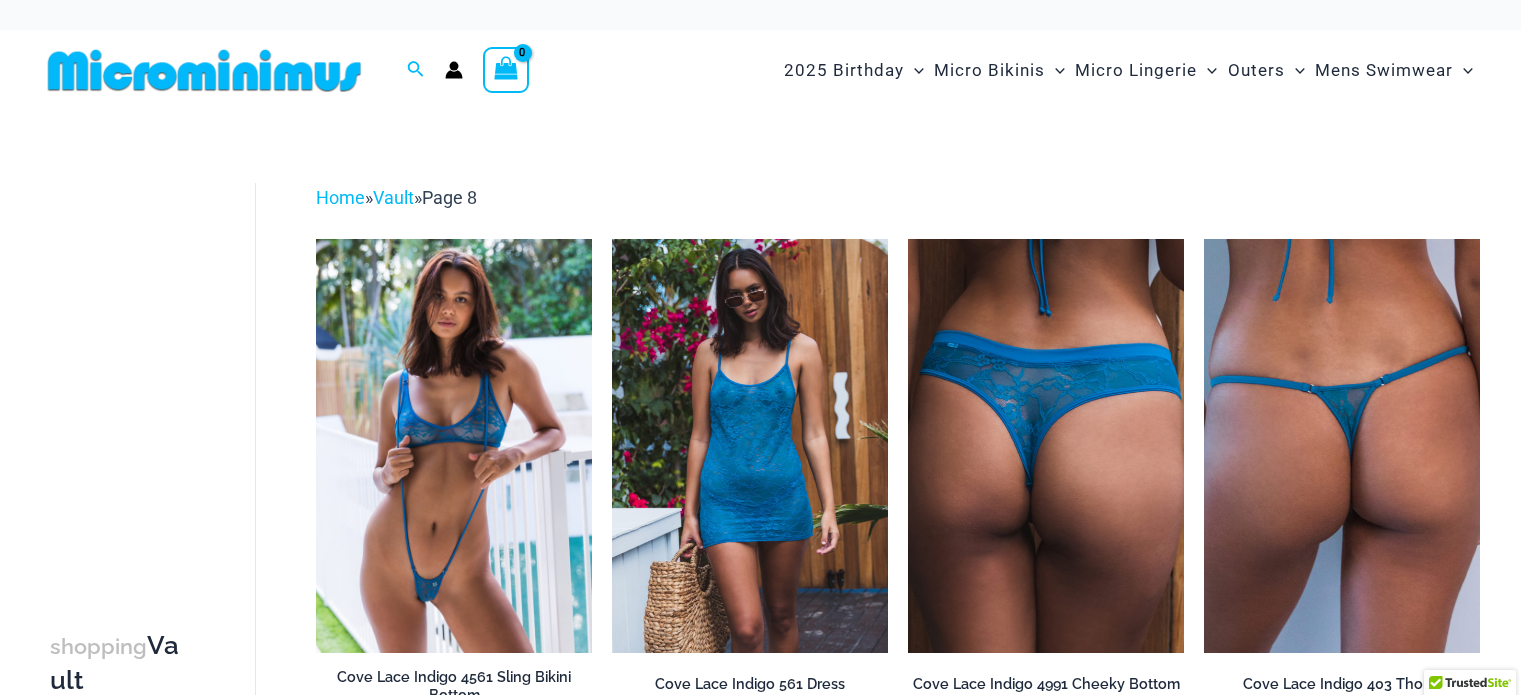 scroll, scrollTop: 0, scrollLeft: 0, axis: both 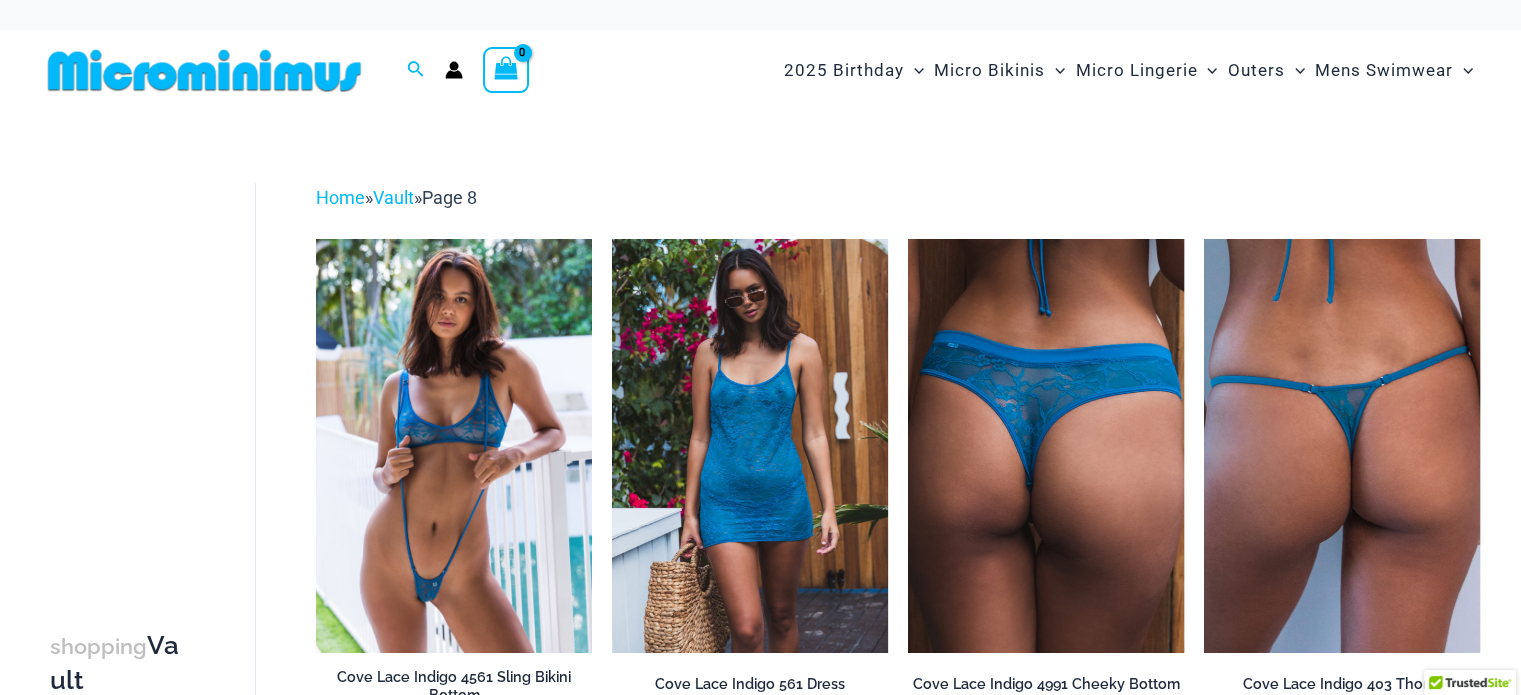 select 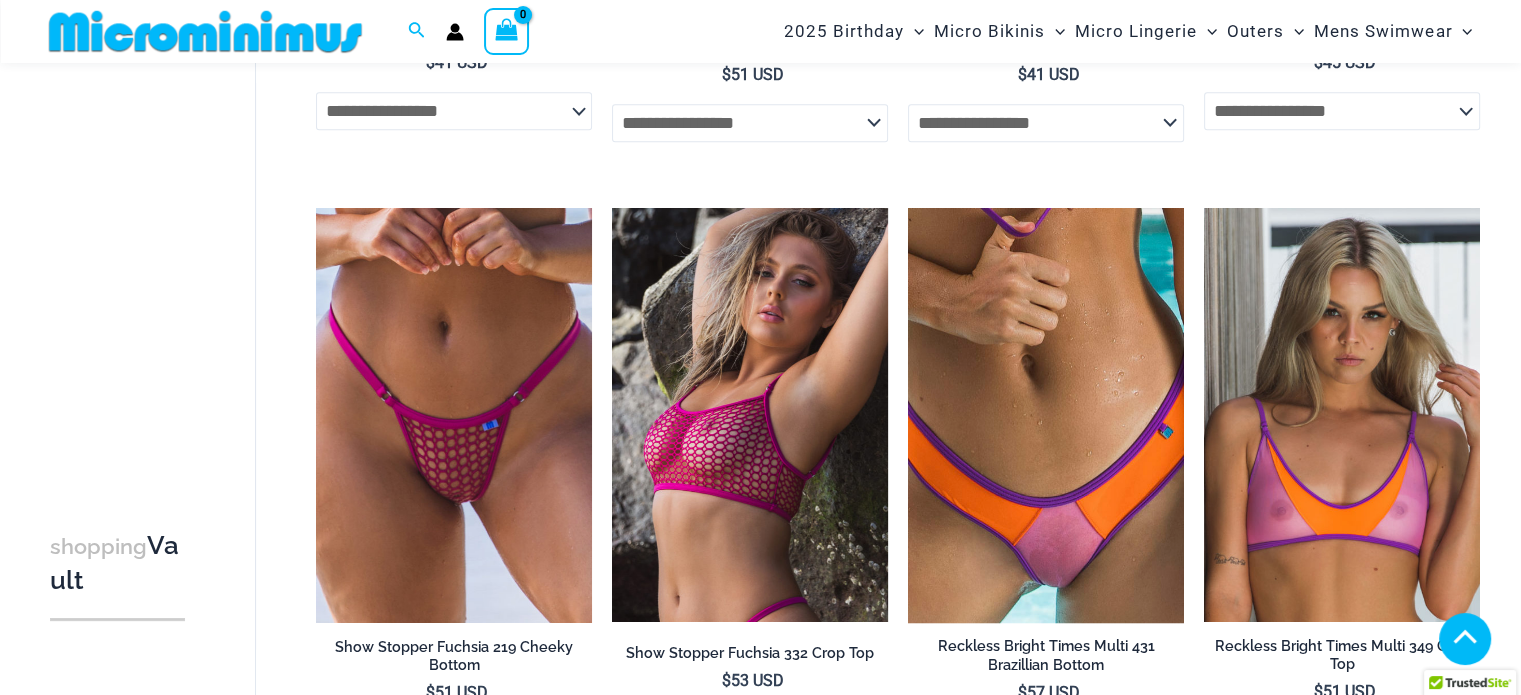 scroll, scrollTop: 1255, scrollLeft: 0, axis: vertical 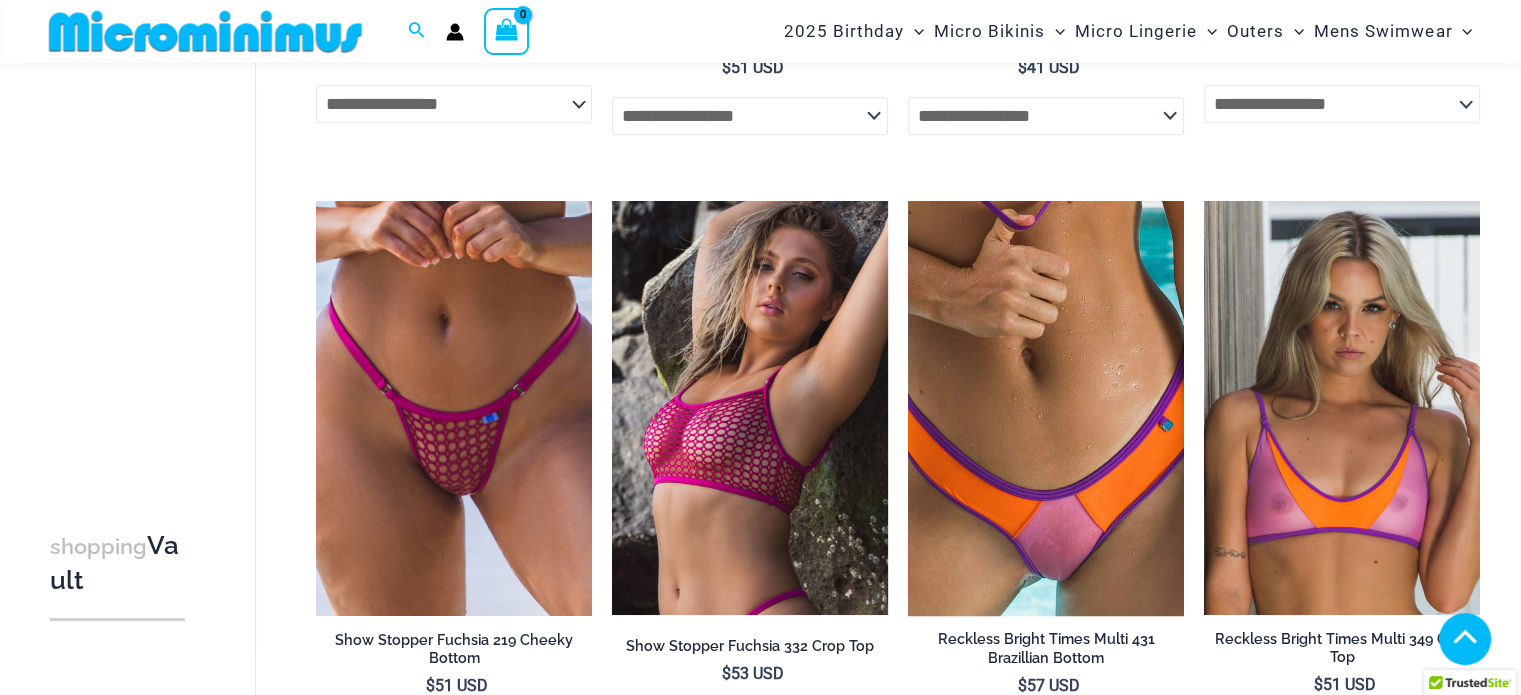 drag, startPoint x: 1534, startPoint y: 61, endPoint x: 1535, endPoint y: 199, distance: 138.00362 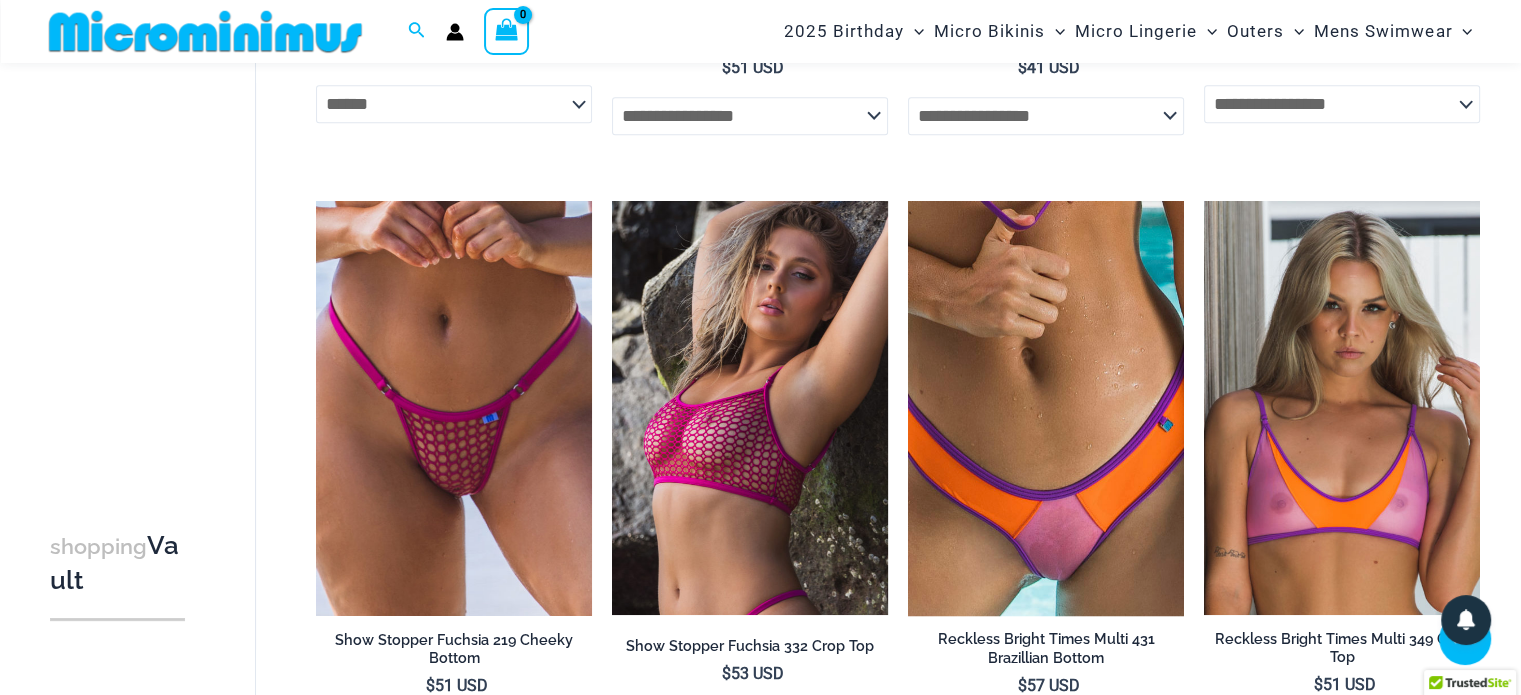 click on "**********" 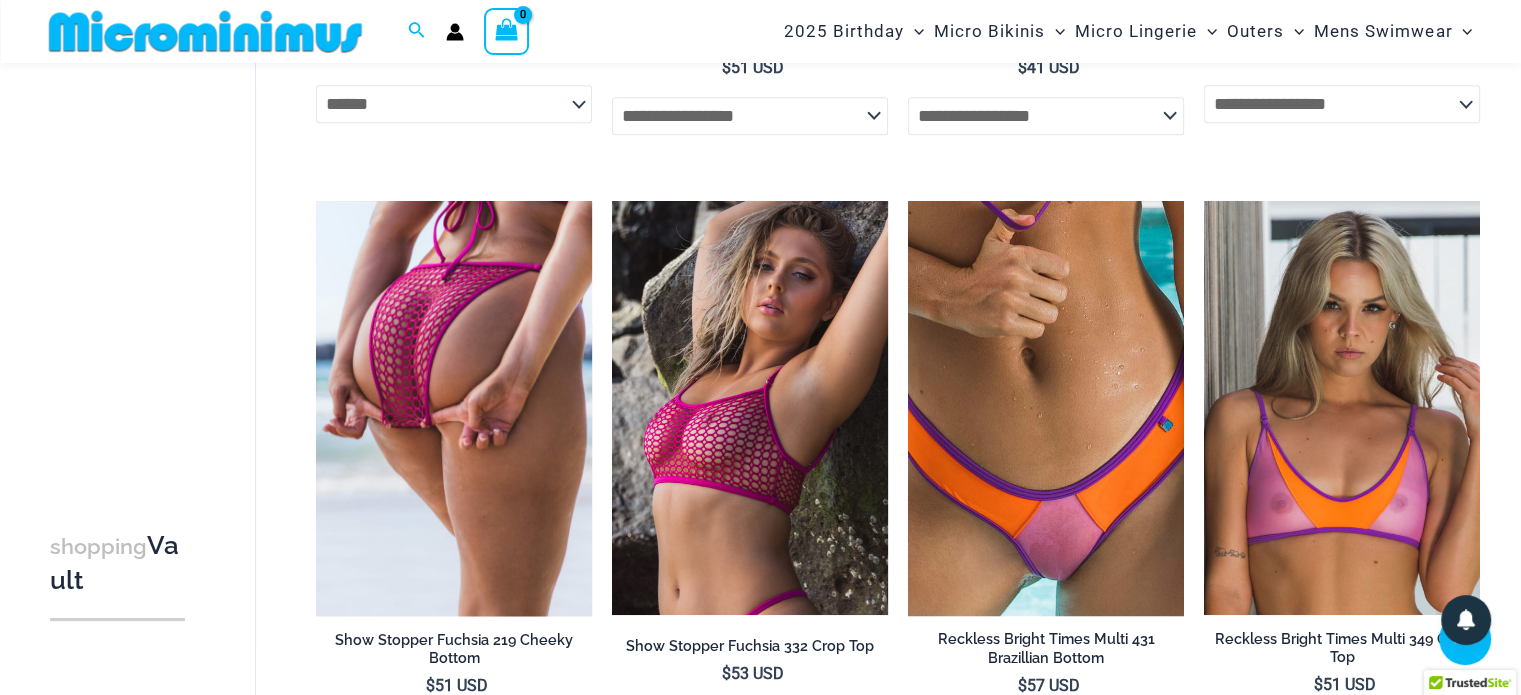 select on "******" 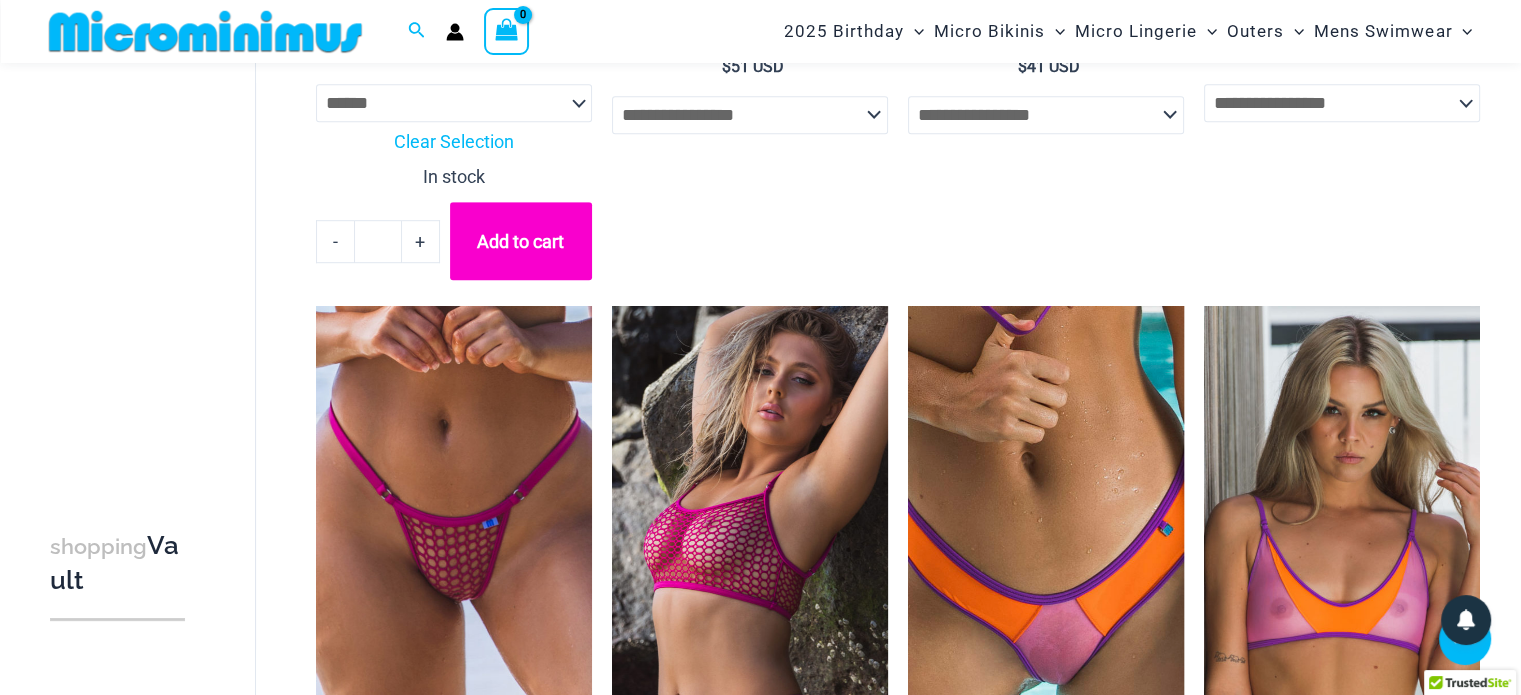 scroll, scrollTop: 1255, scrollLeft: 0, axis: vertical 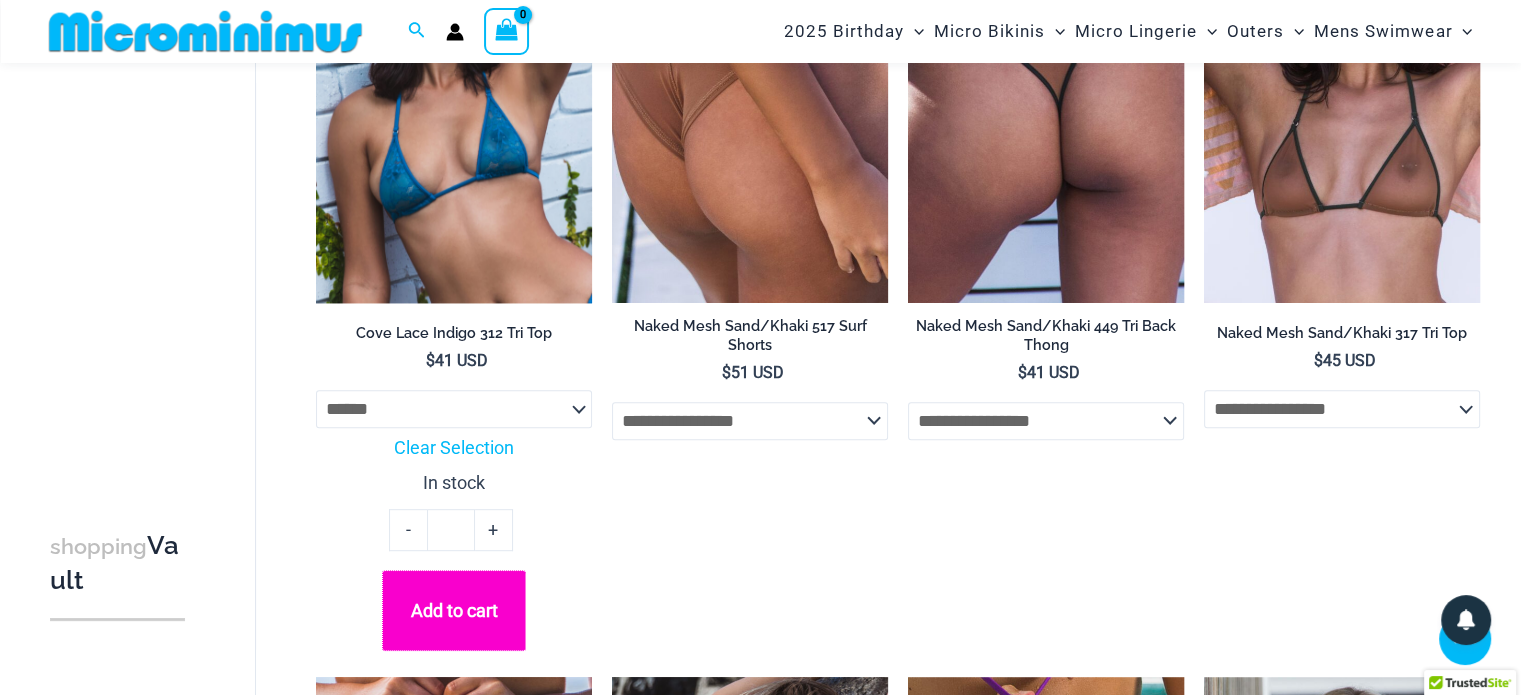 click on "Add to cart" 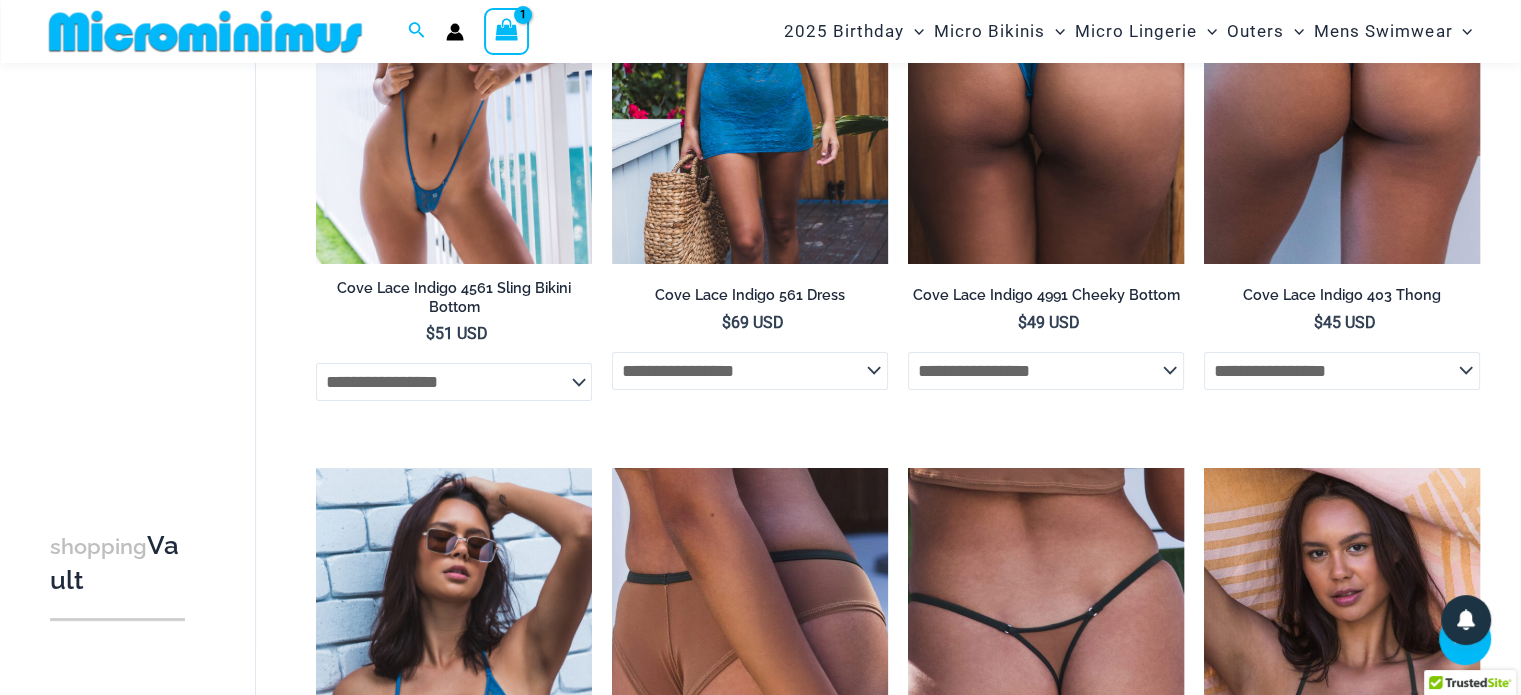 scroll, scrollTop: 393, scrollLeft: 0, axis: vertical 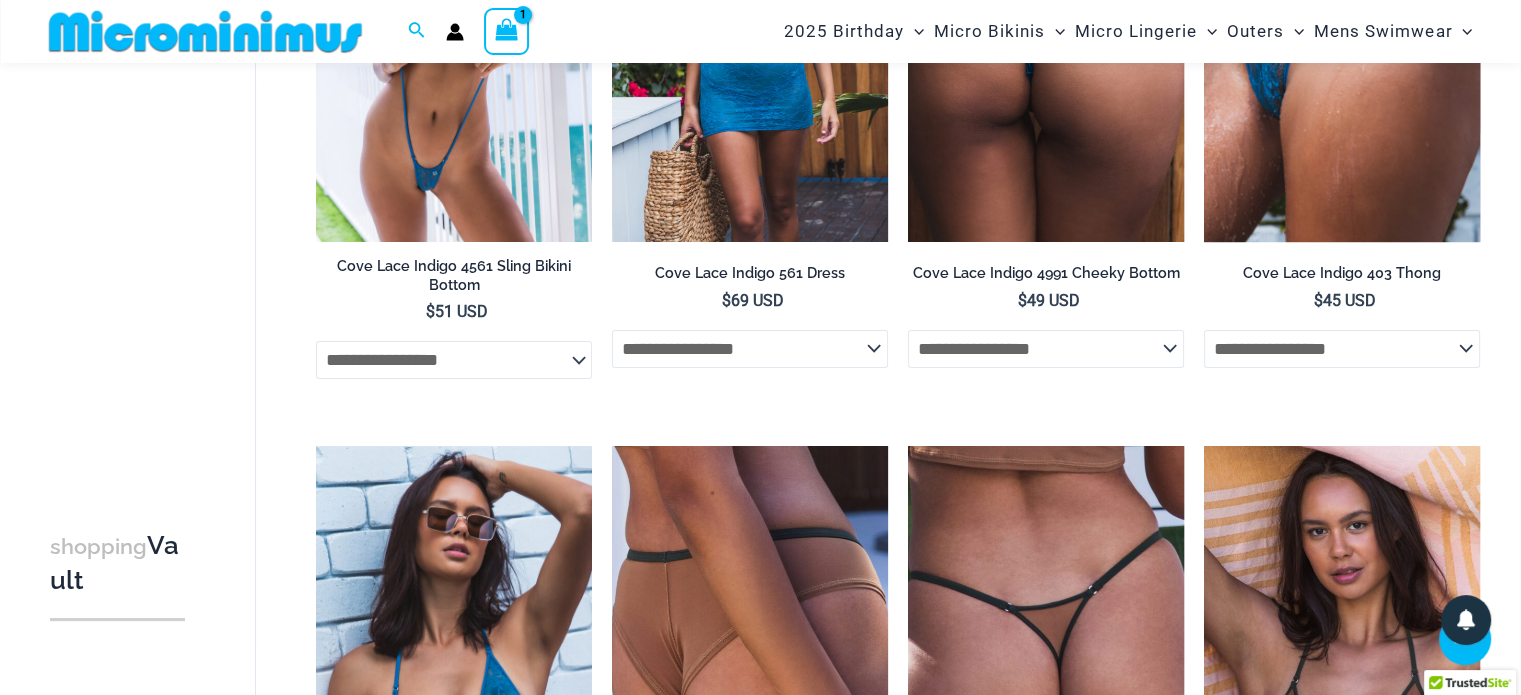 click on "**********" 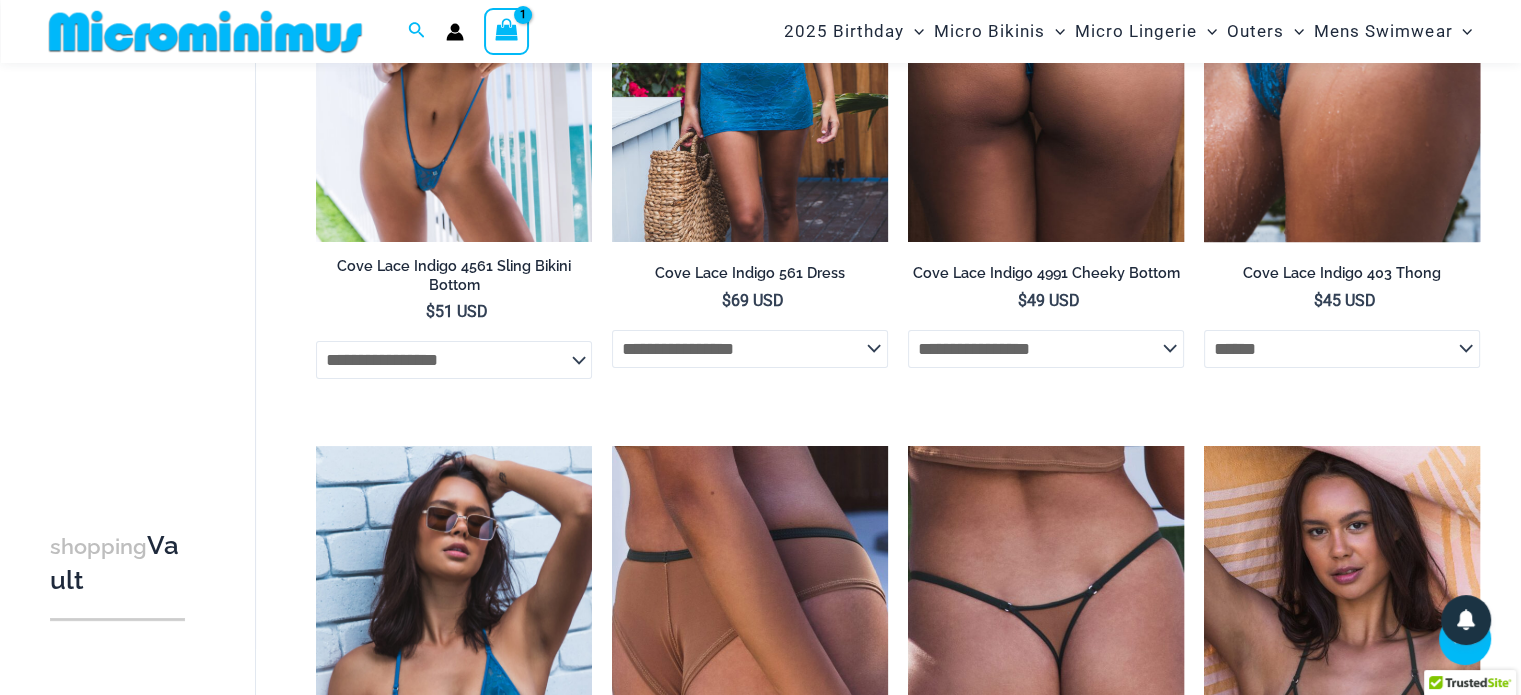 click on "**********" 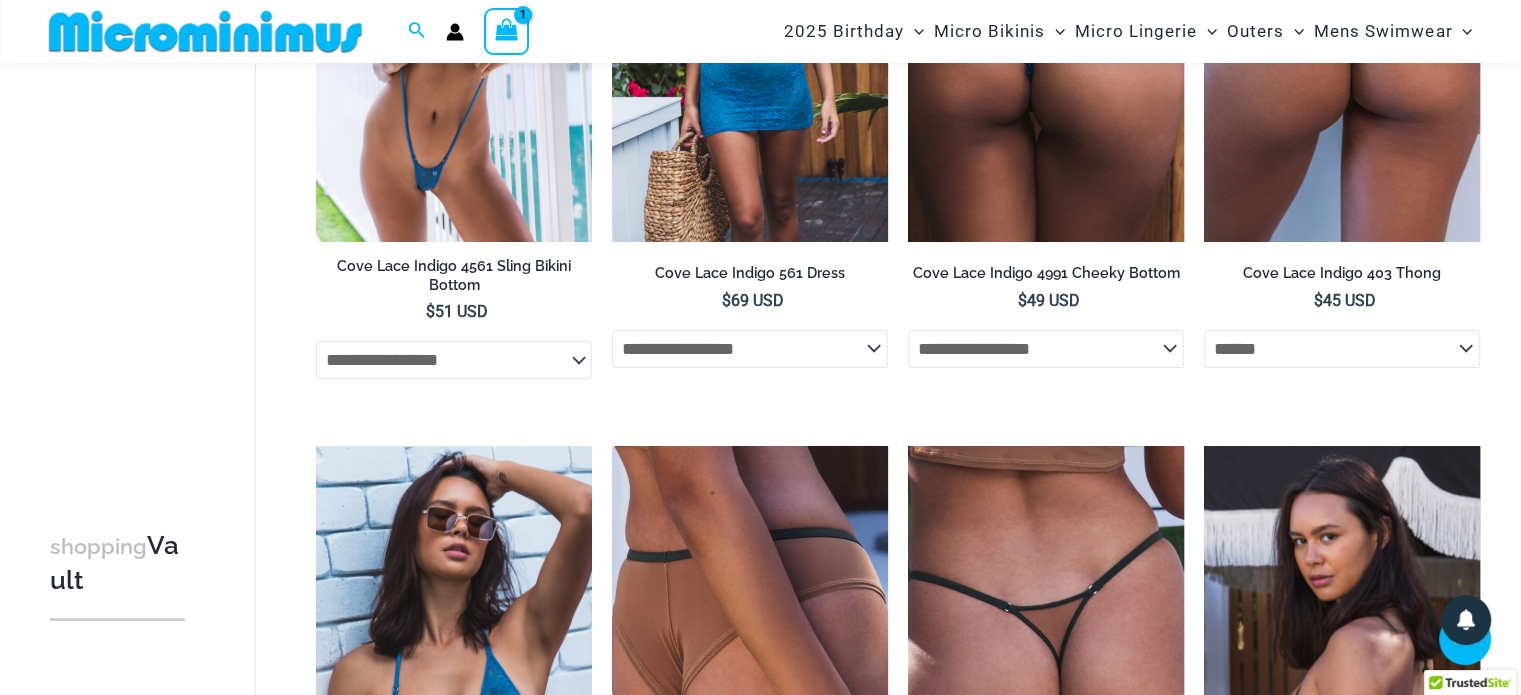 select on "******" 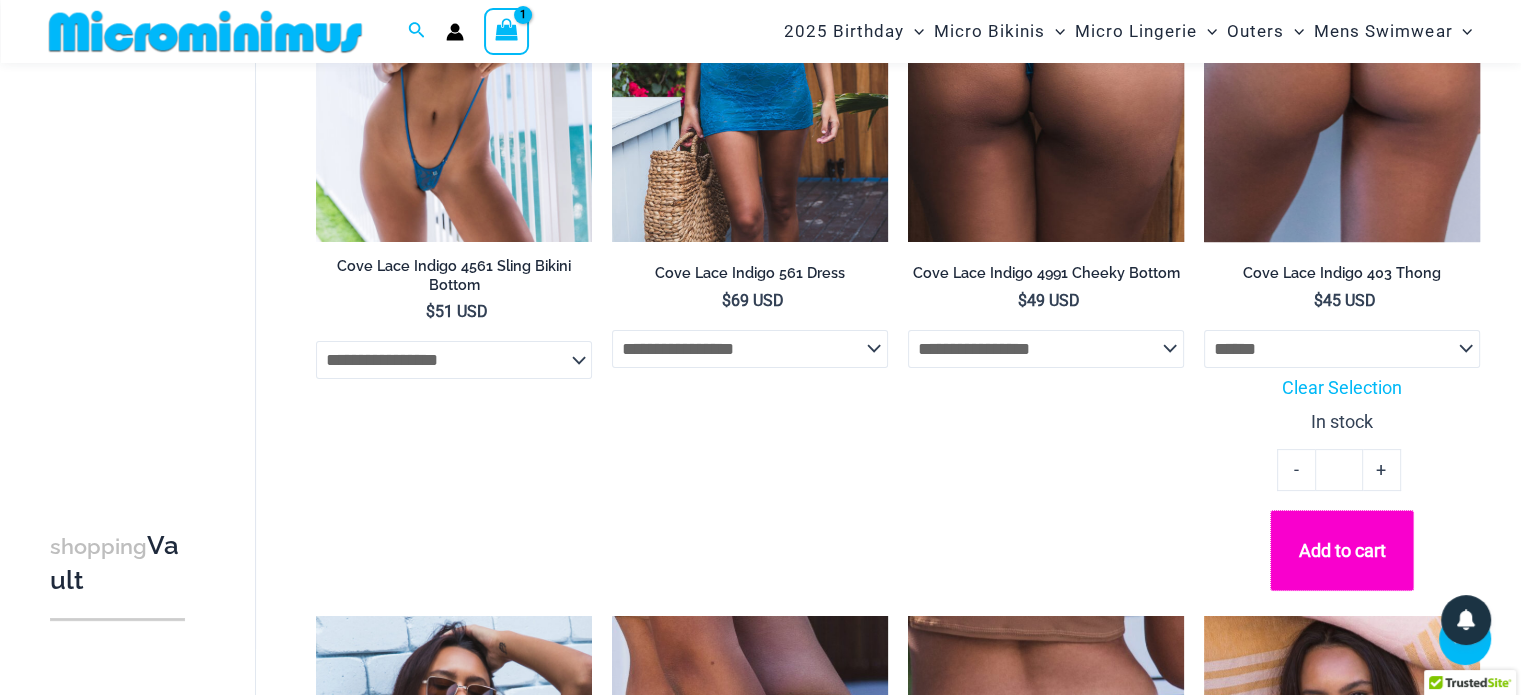 click on "Add to cart" 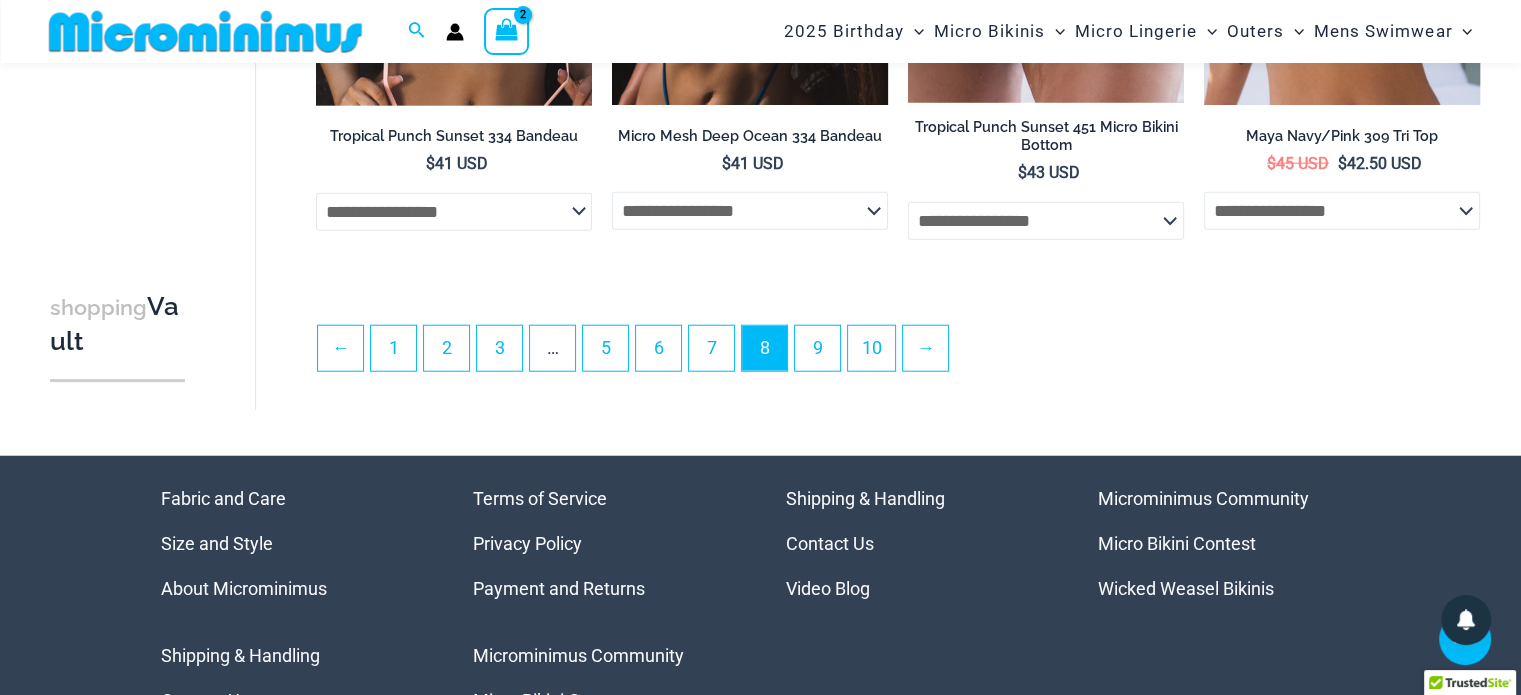 scroll, scrollTop: 5084, scrollLeft: 0, axis: vertical 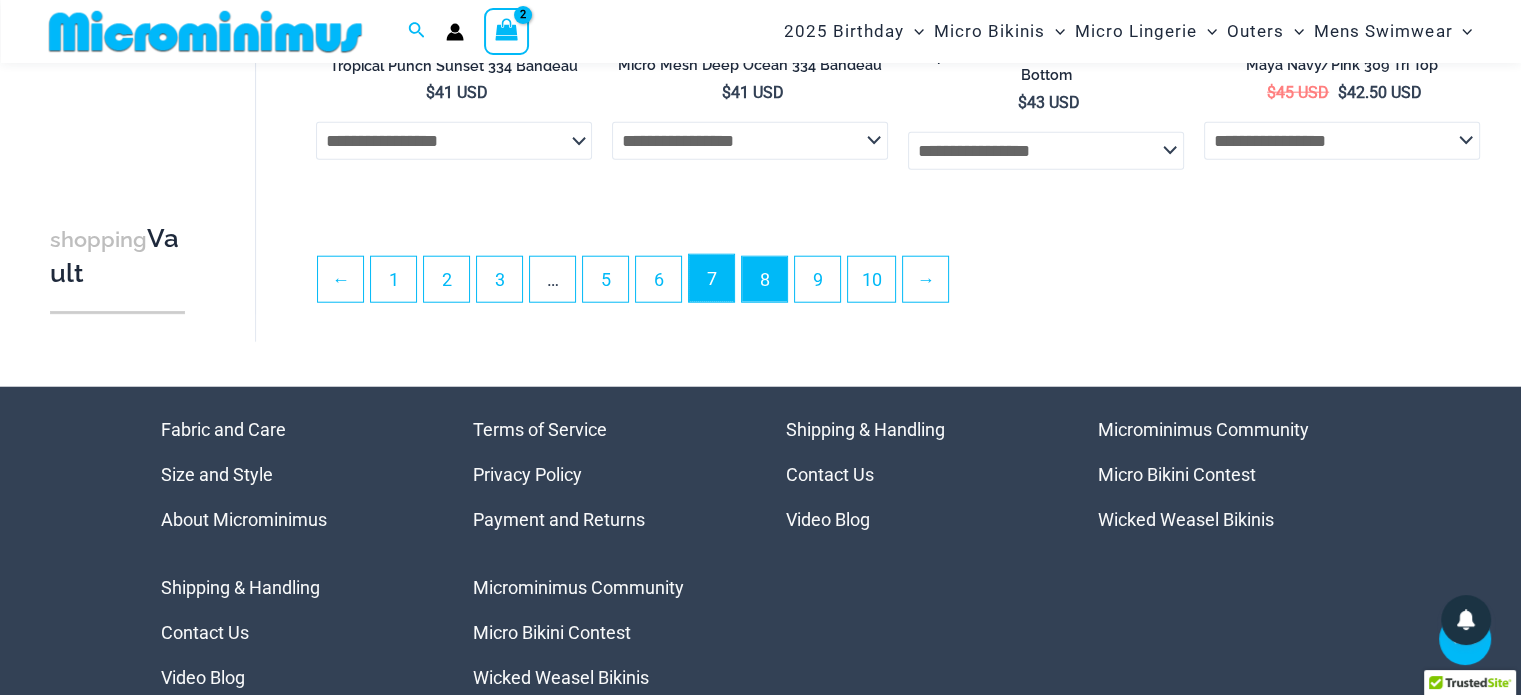 click on "7" at bounding box center (711, 278) 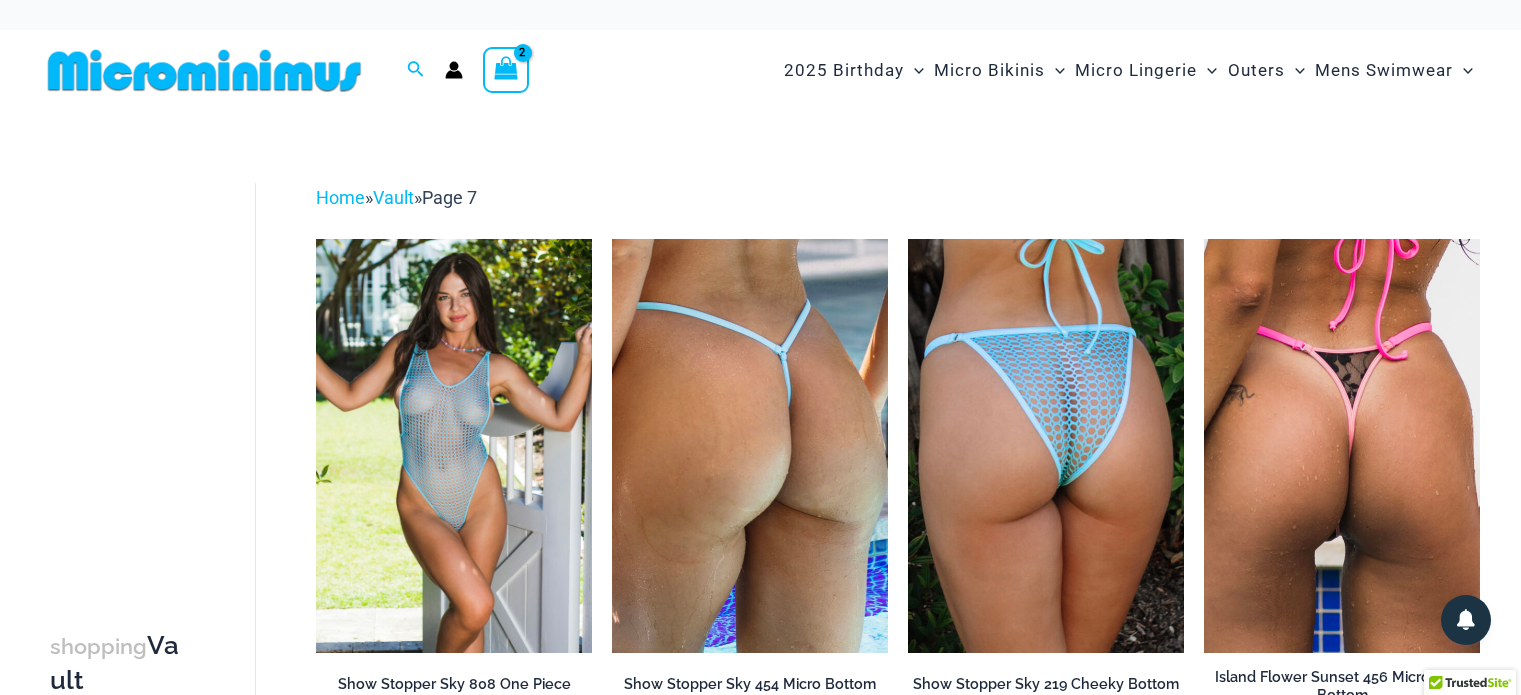 scroll, scrollTop: 0, scrollLeft: 0, axis: both 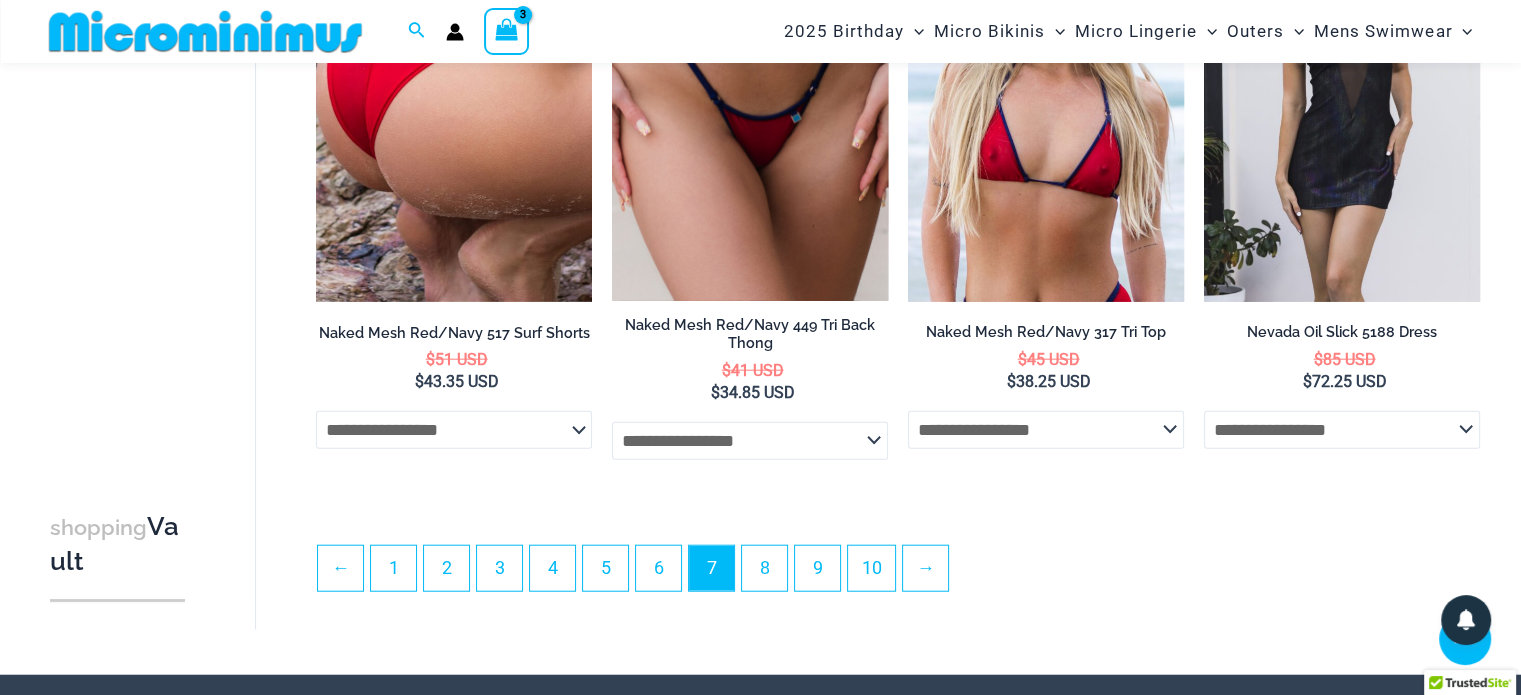 click on "**********" 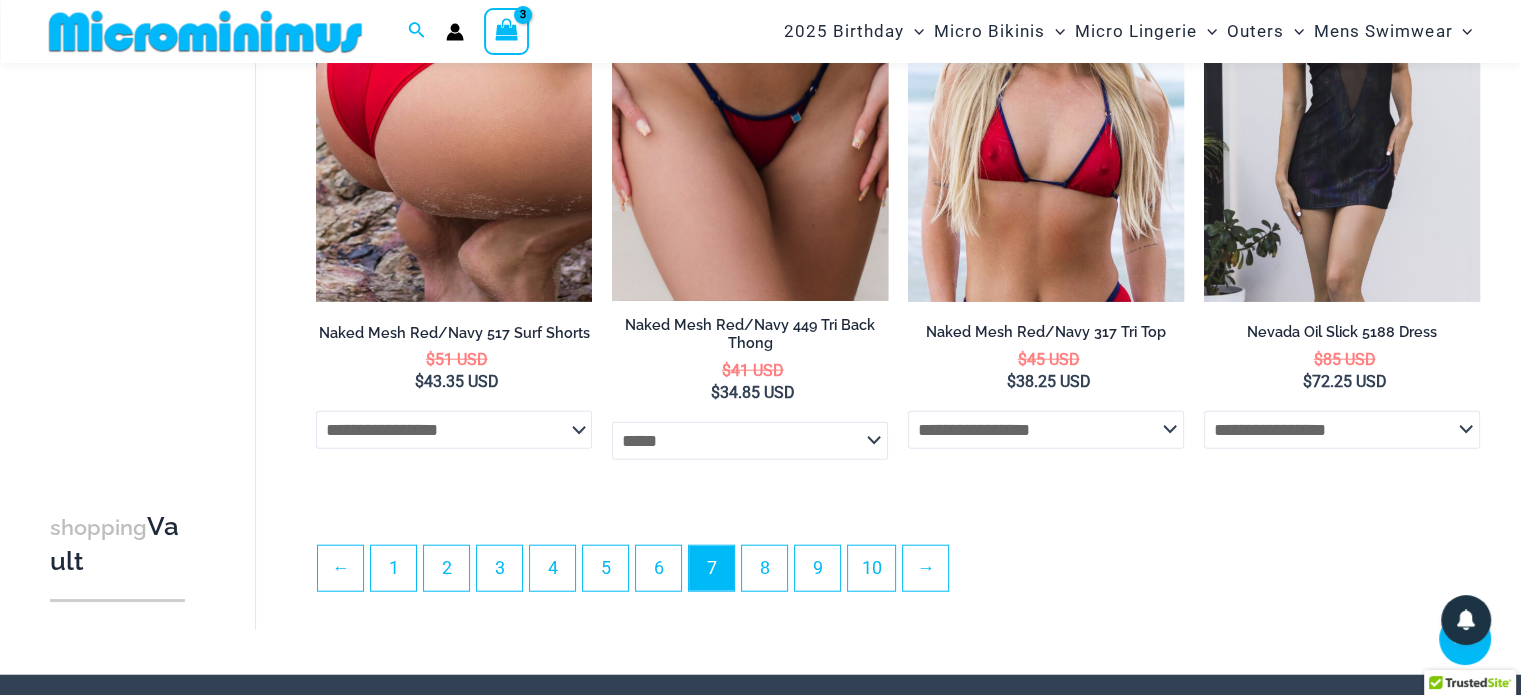 click on "**********" 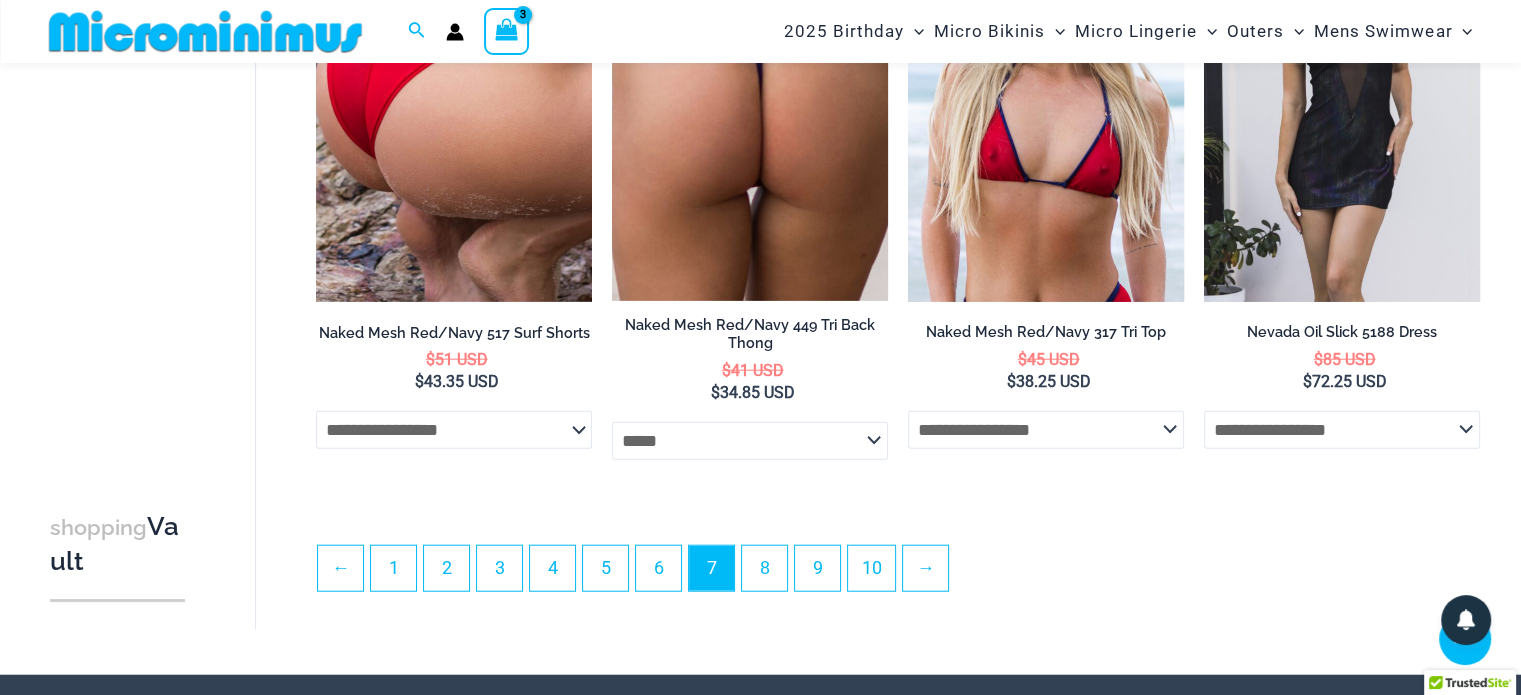 select on "*****" 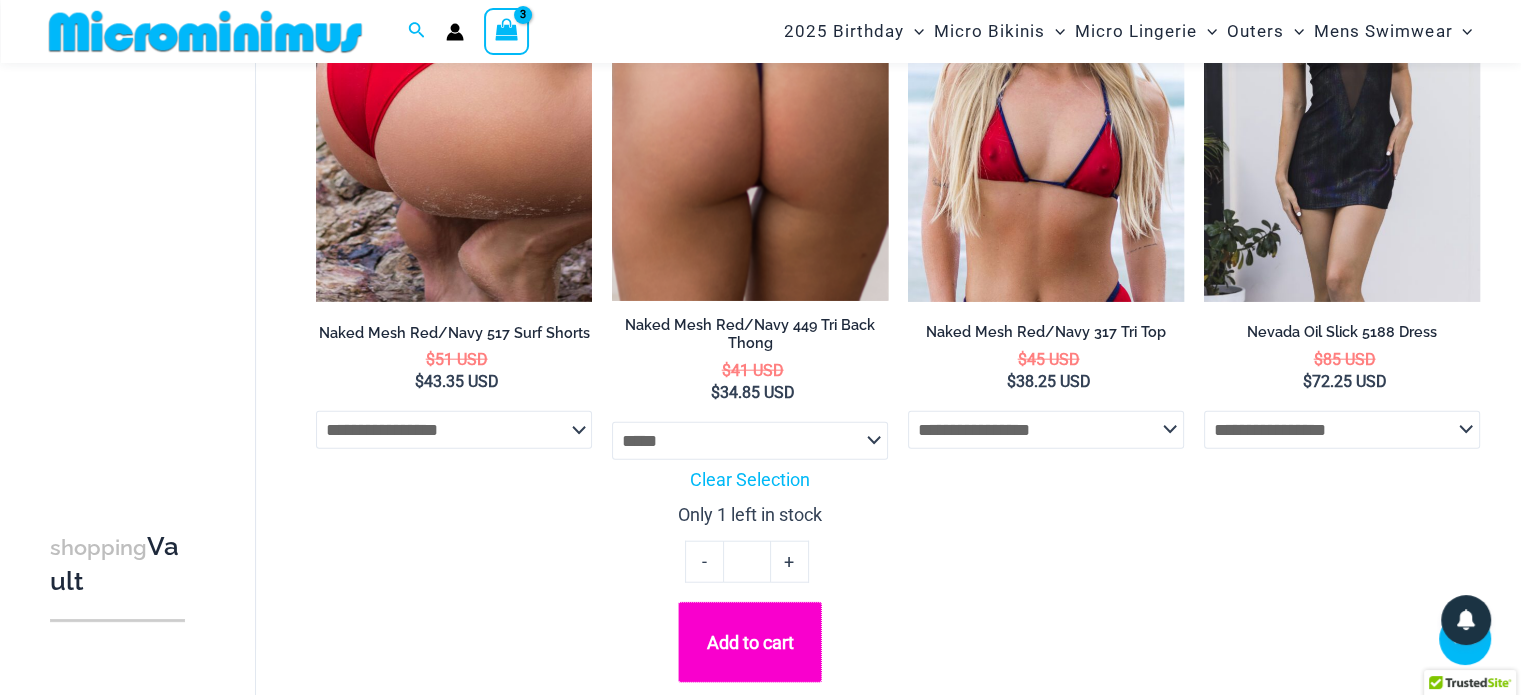 click on "Add to cart" 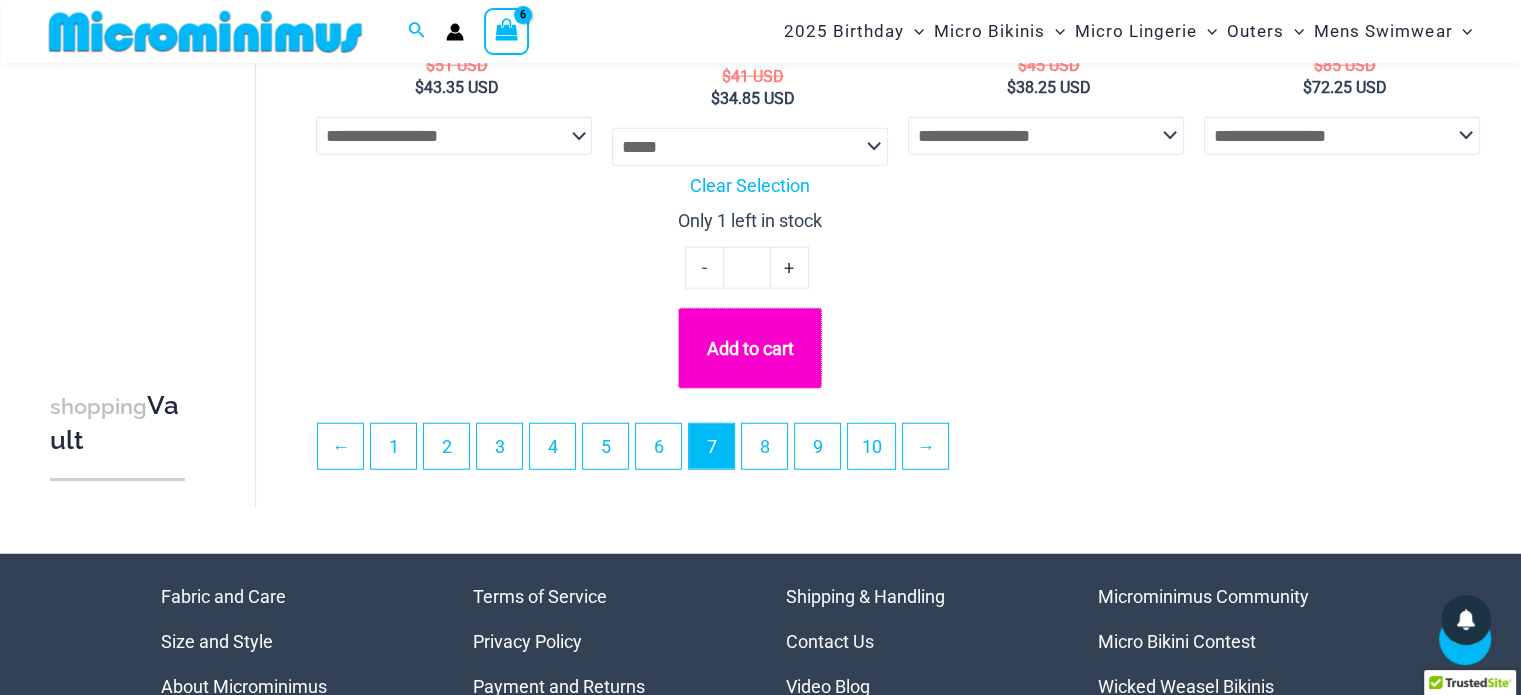 scroll, scrollTop: 5016, scrollLeft: 0, axis: vertical 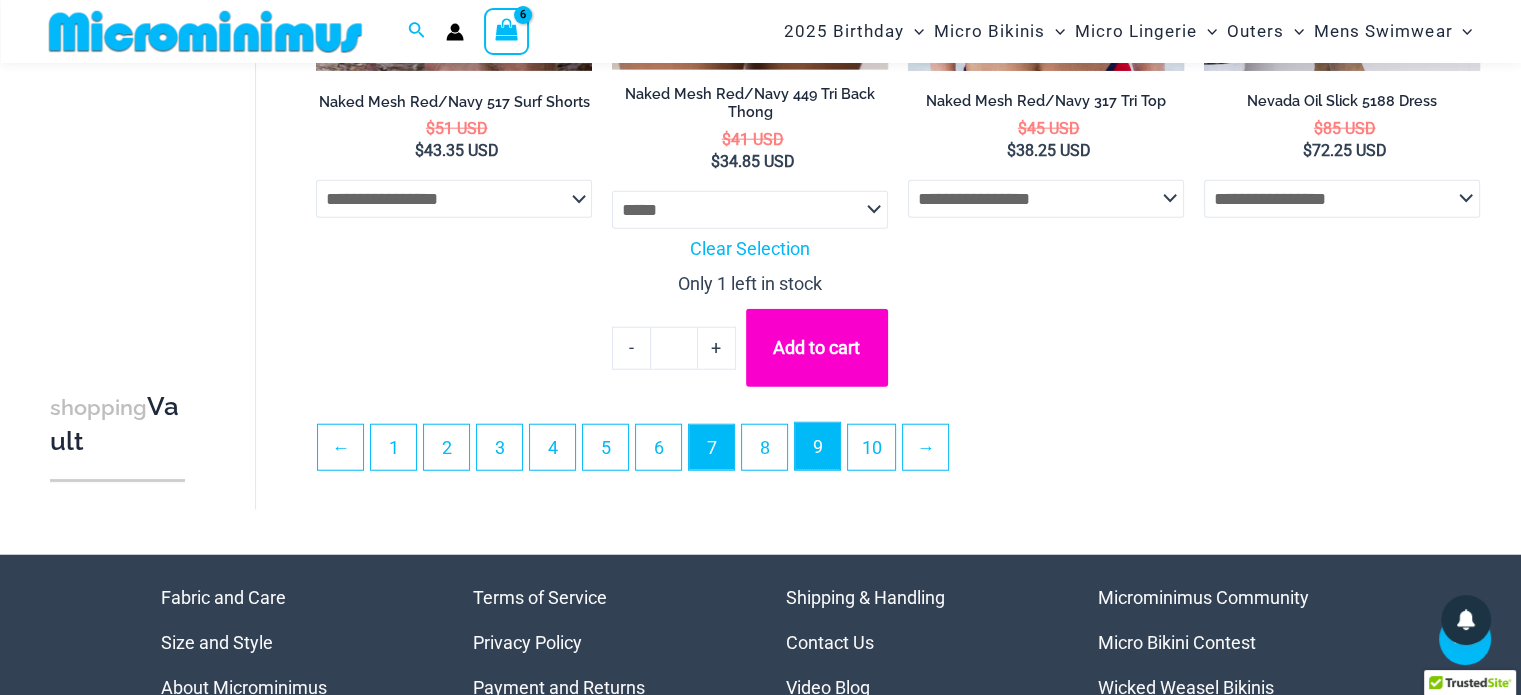 click on "9" at bounding box center (817, 446) 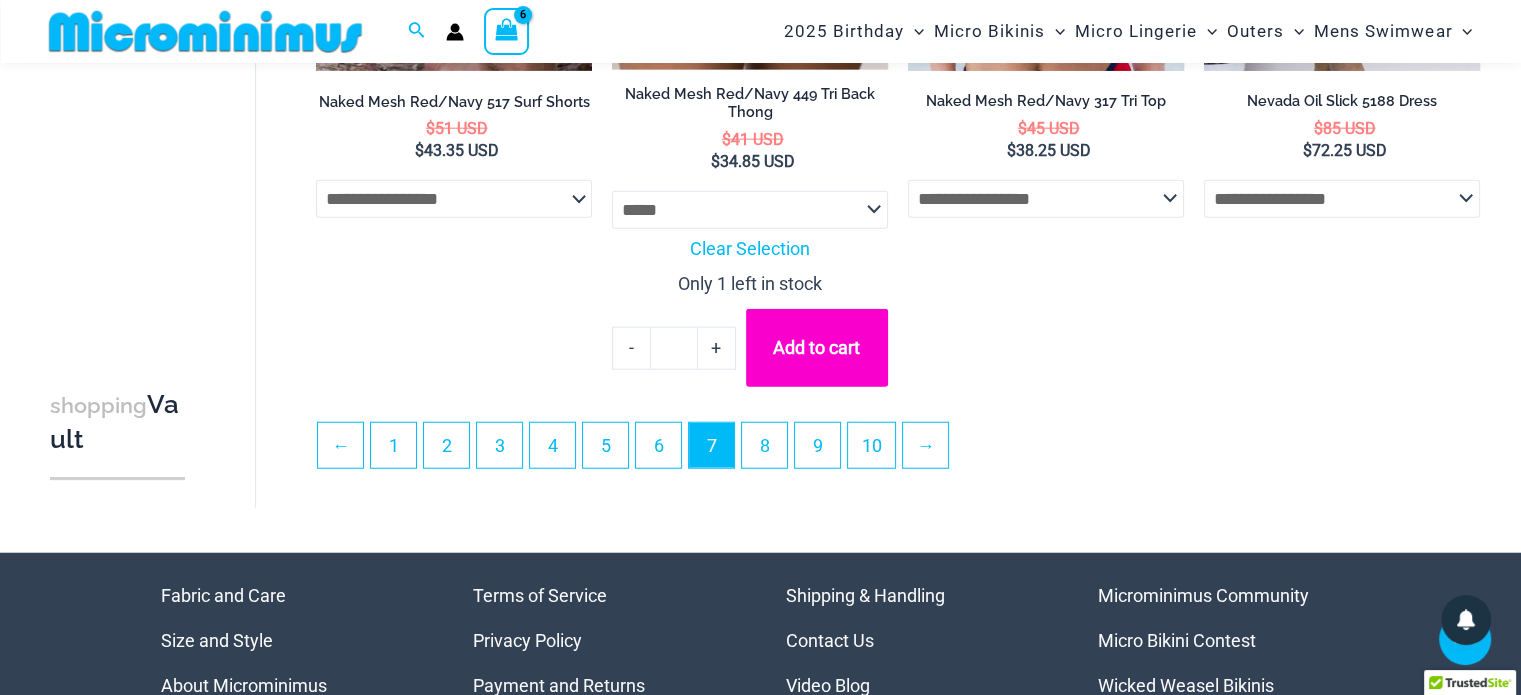 scroll, scrollTop: 4982, scrollLeft: 0, axis: vertical 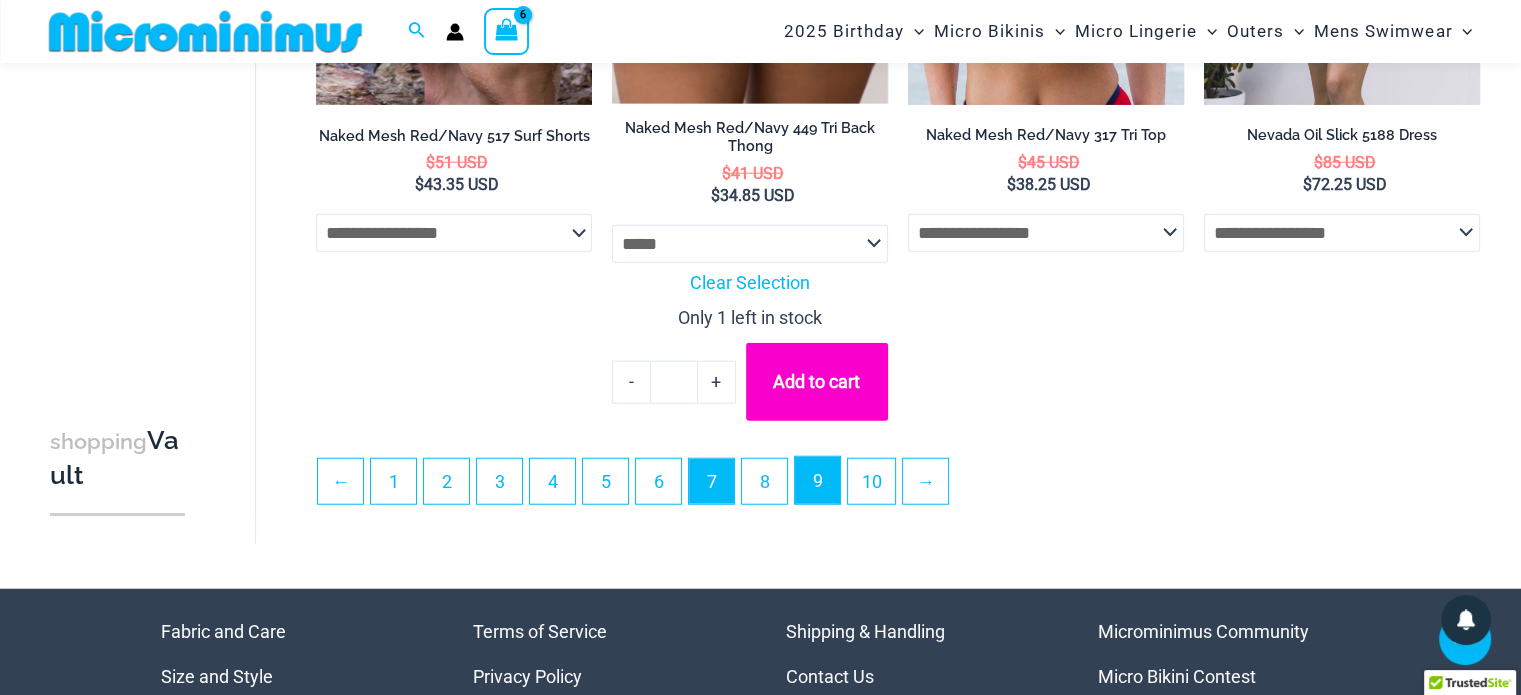 click on "9" at bounding box center (817, 480) 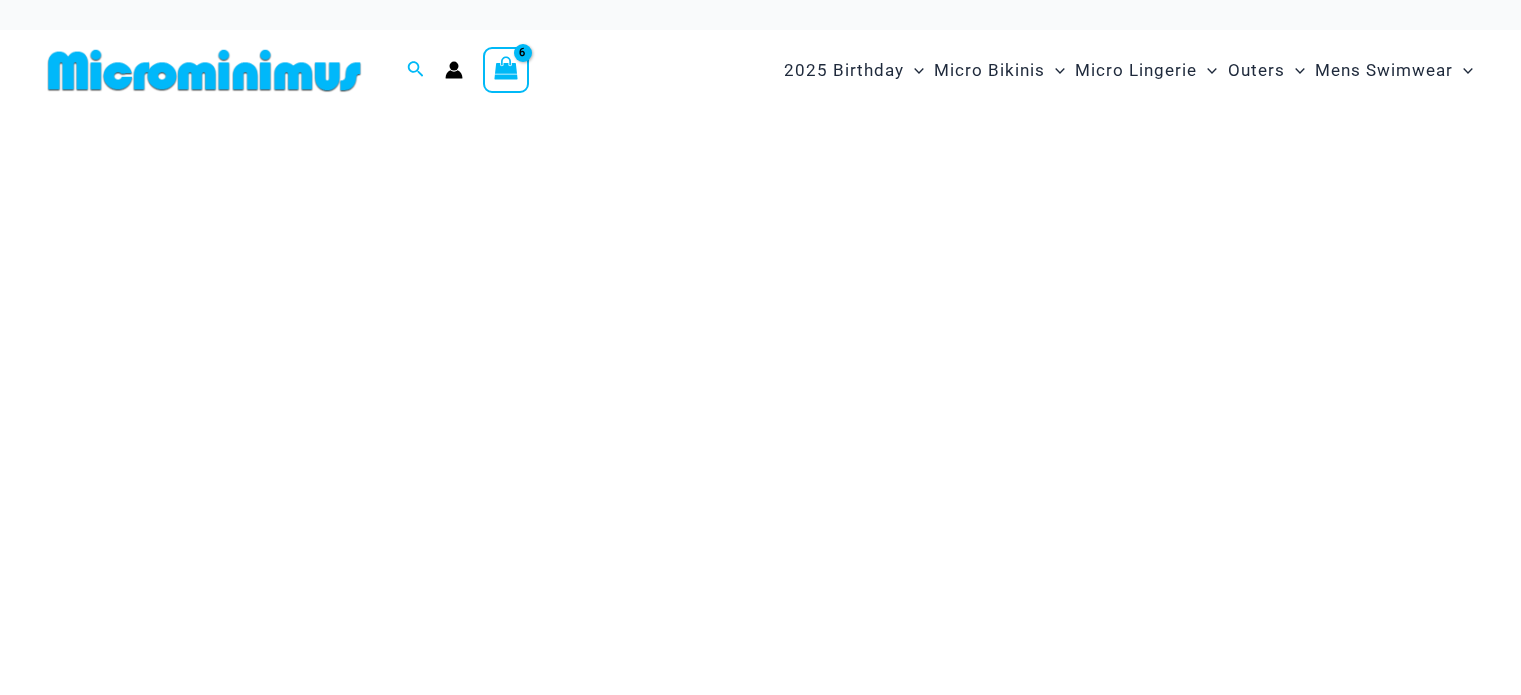 scroll, scrollTop: 0, scrollLeft: 0, axis: both 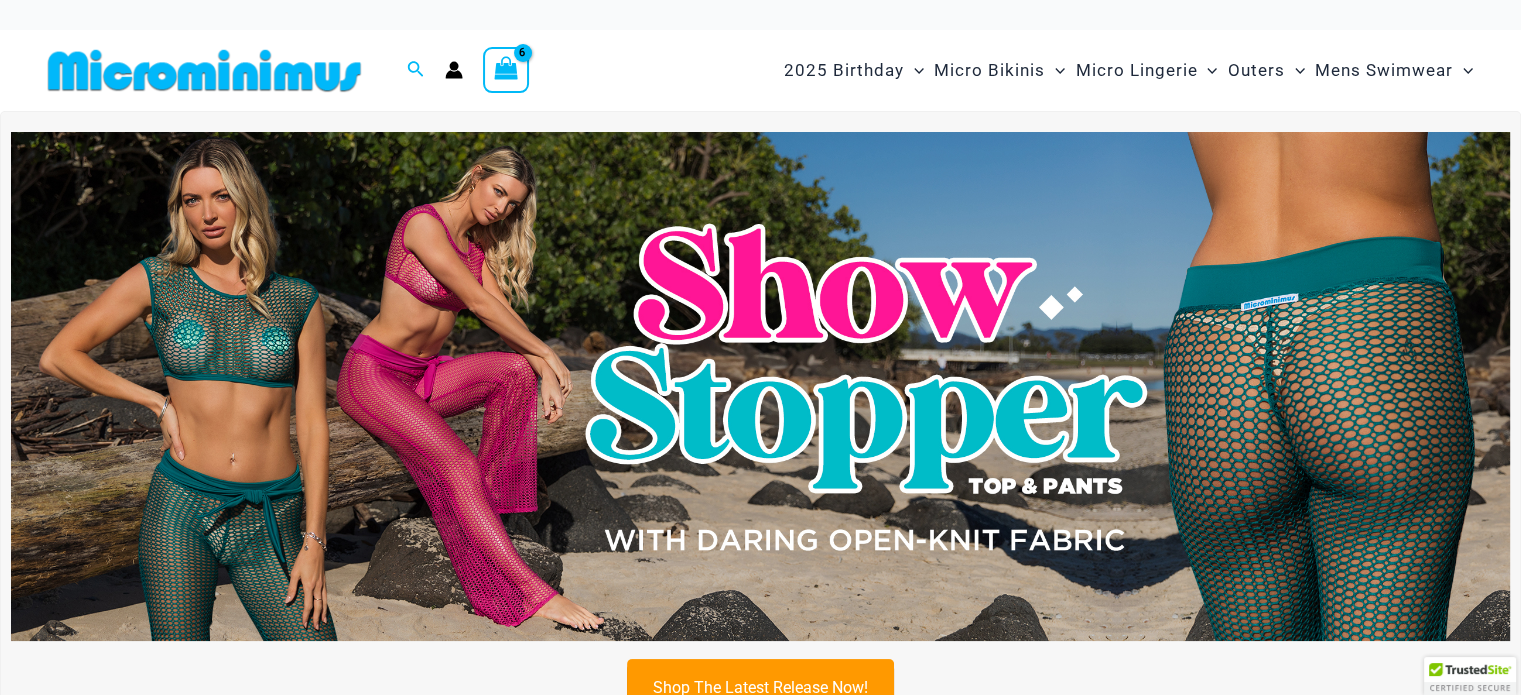 click 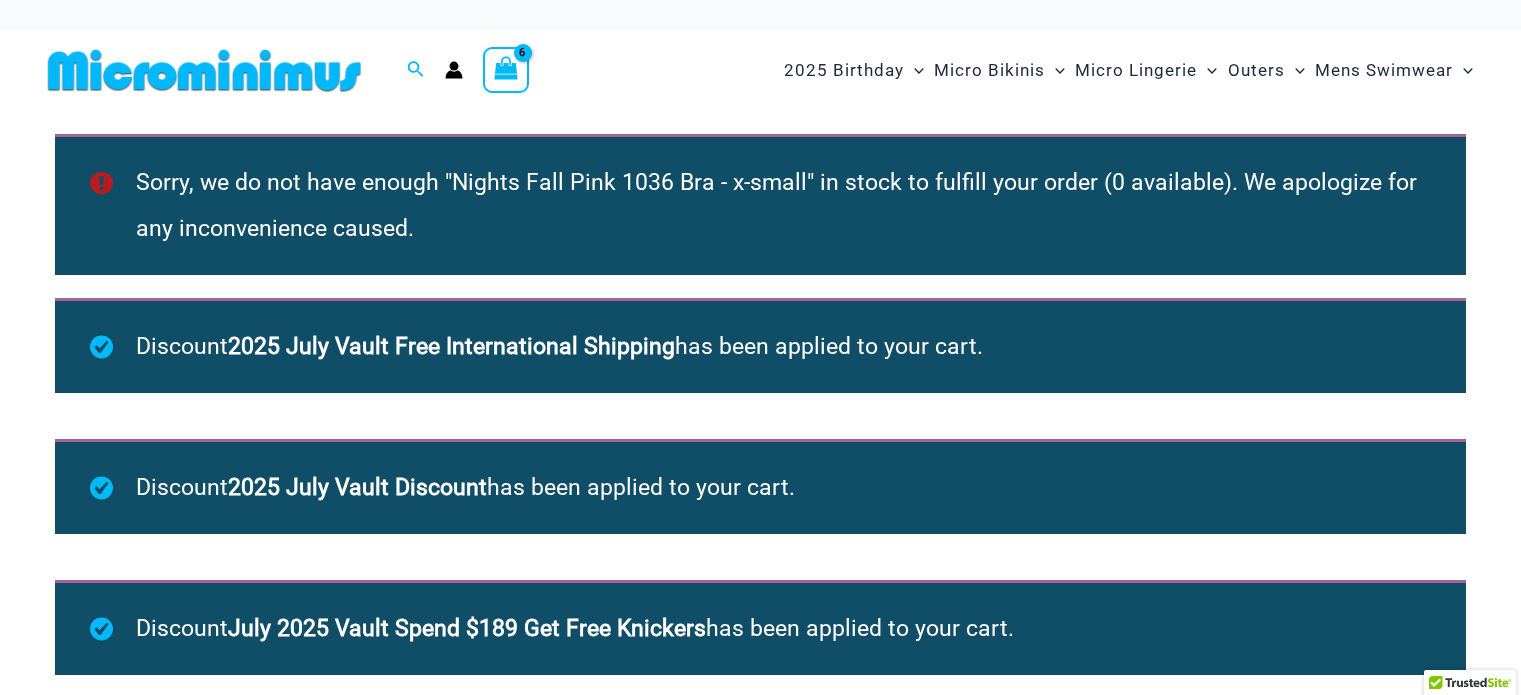 scroll, scrollTop: 0, scrollLeft: 0, axis: both 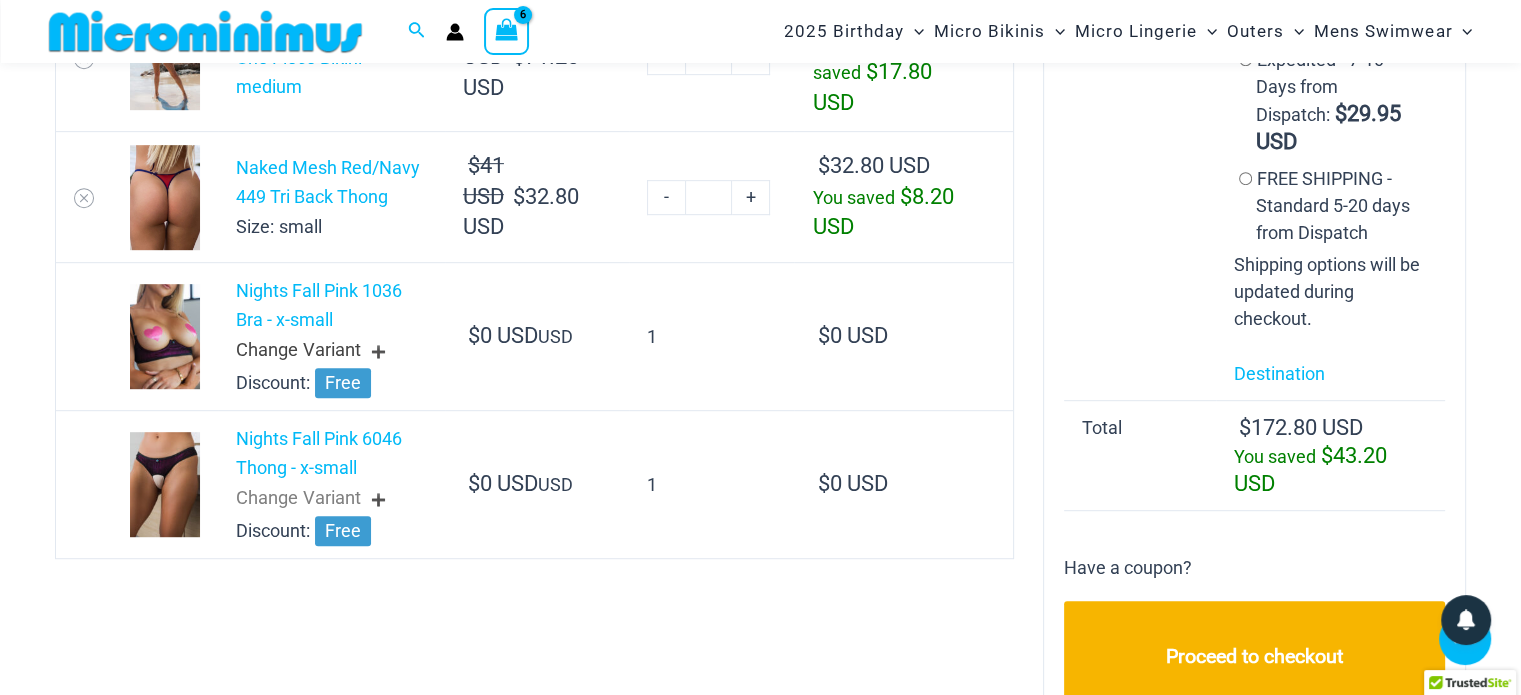 click on "Change Variant" at bounding box center (331, 351) 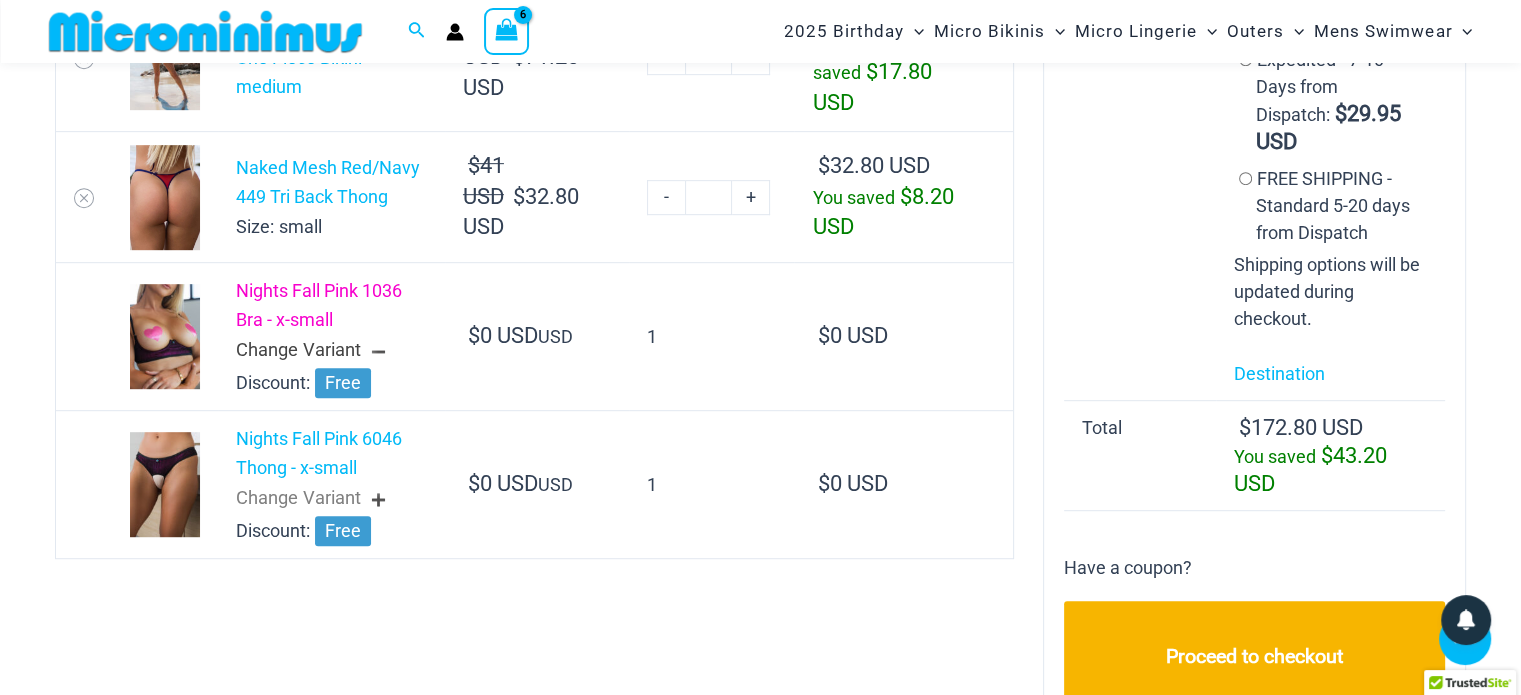 click on "Nights Fall Pink 1036 Bra - x-small" at bounding box center (319, 305) 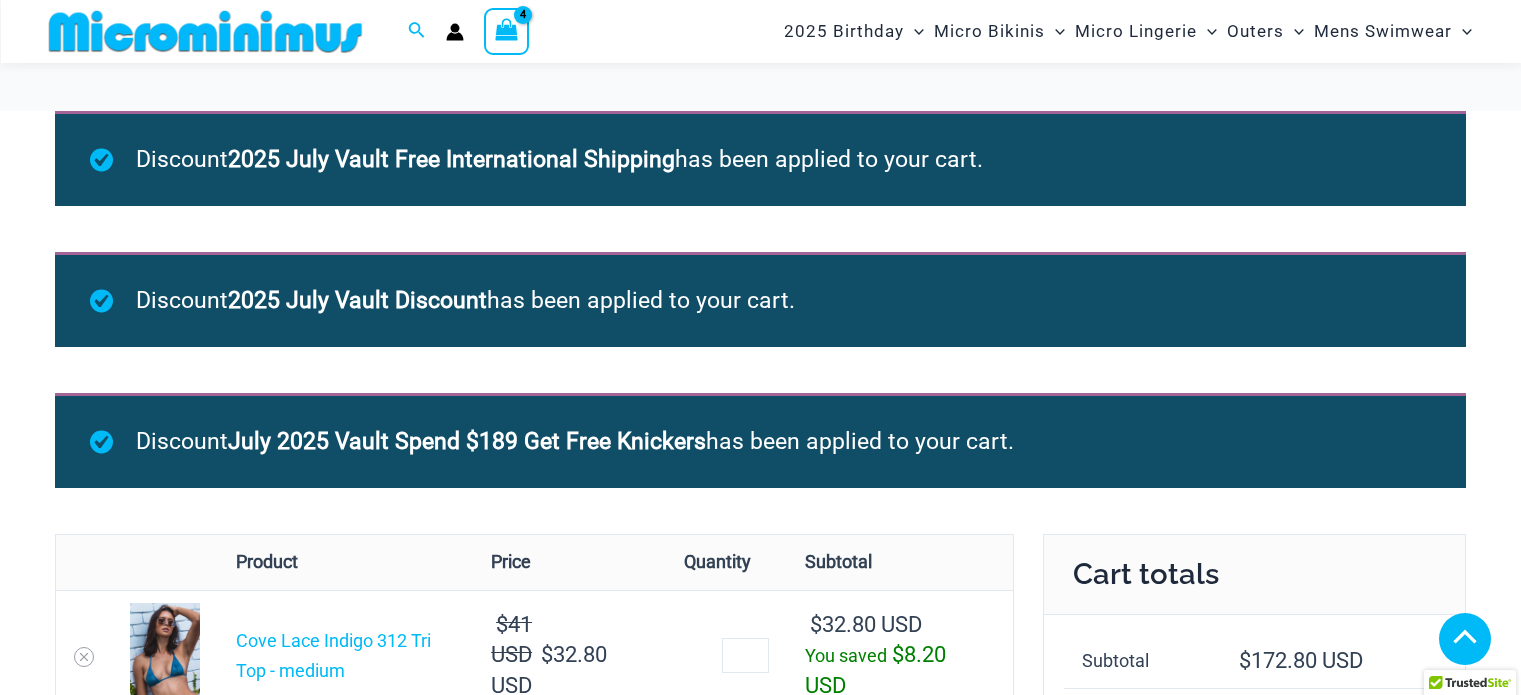 scroll, scrollTop: 1020, scrollLeft: 0, axis: vertical 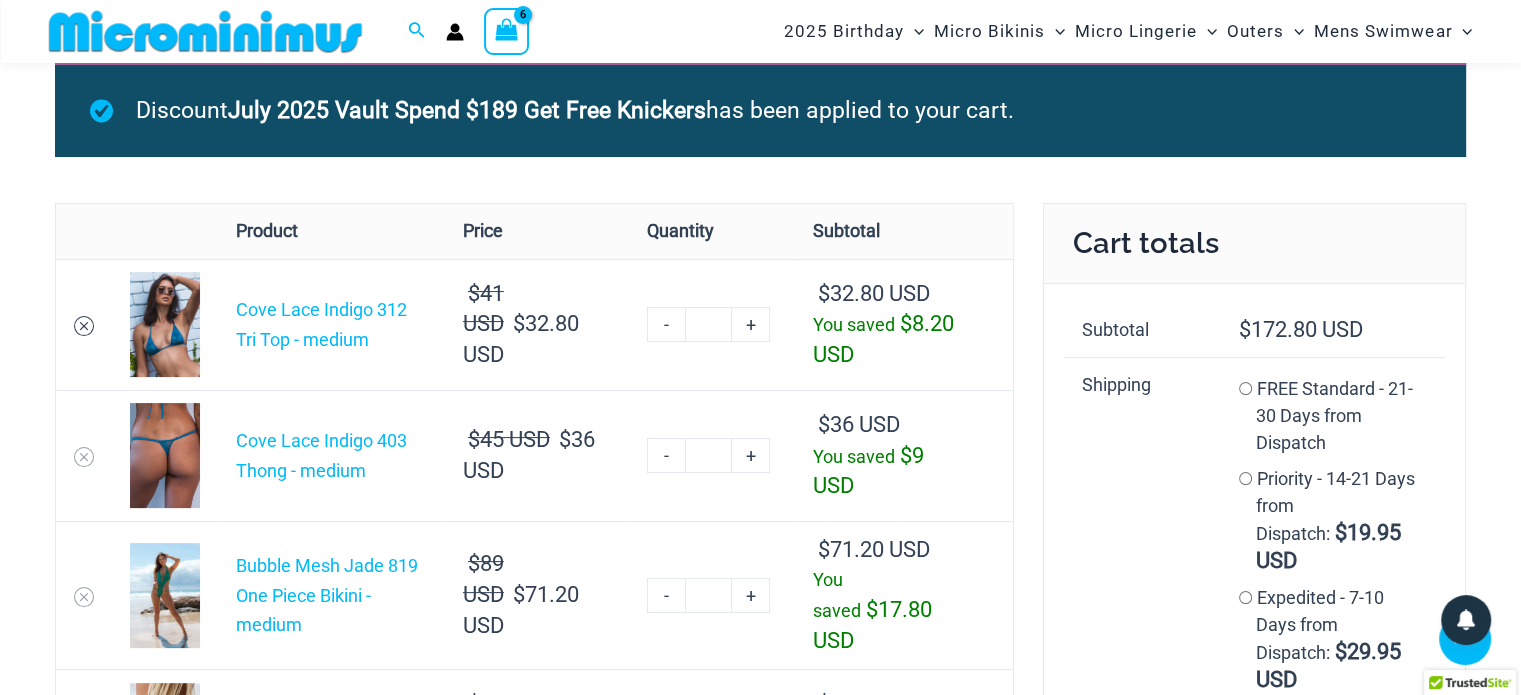 click 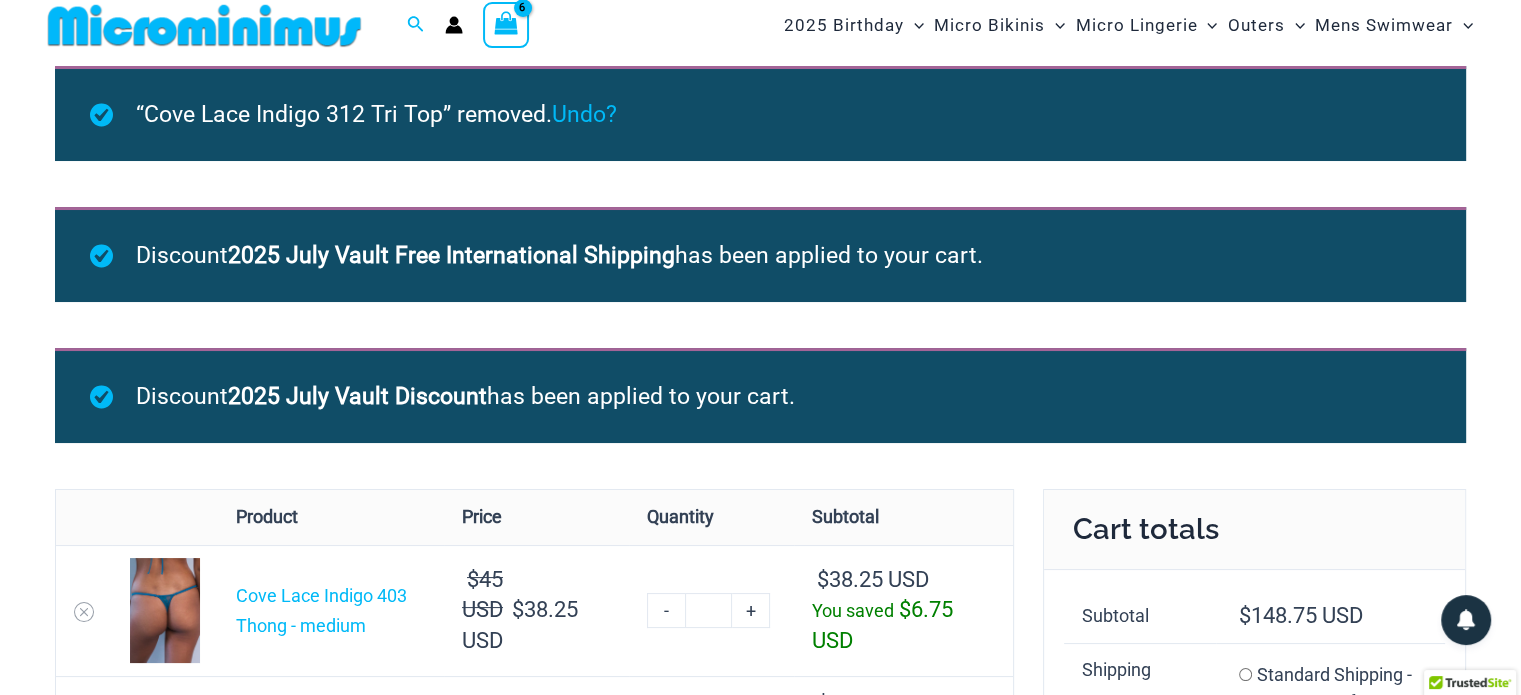 scroll, scrollTop: 0, scrollLeft: 0, axis: both 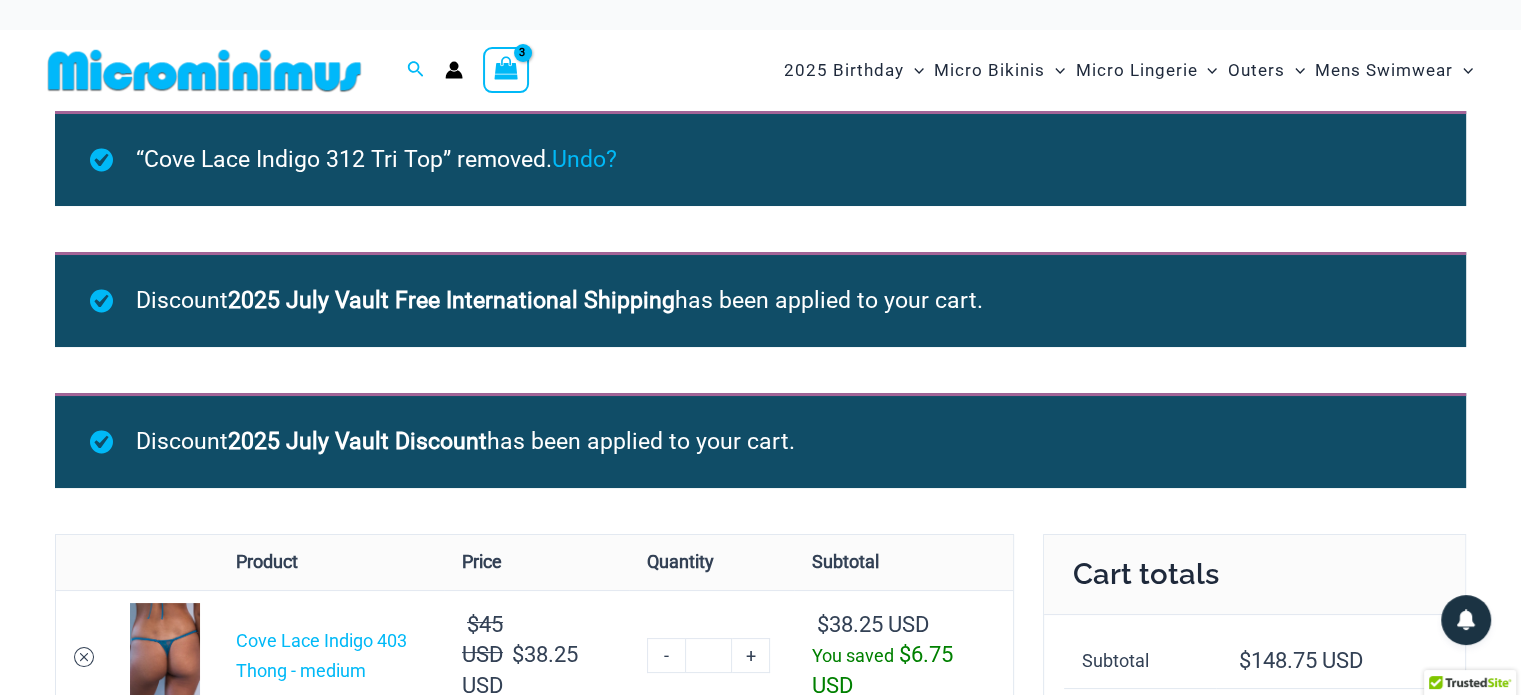 click 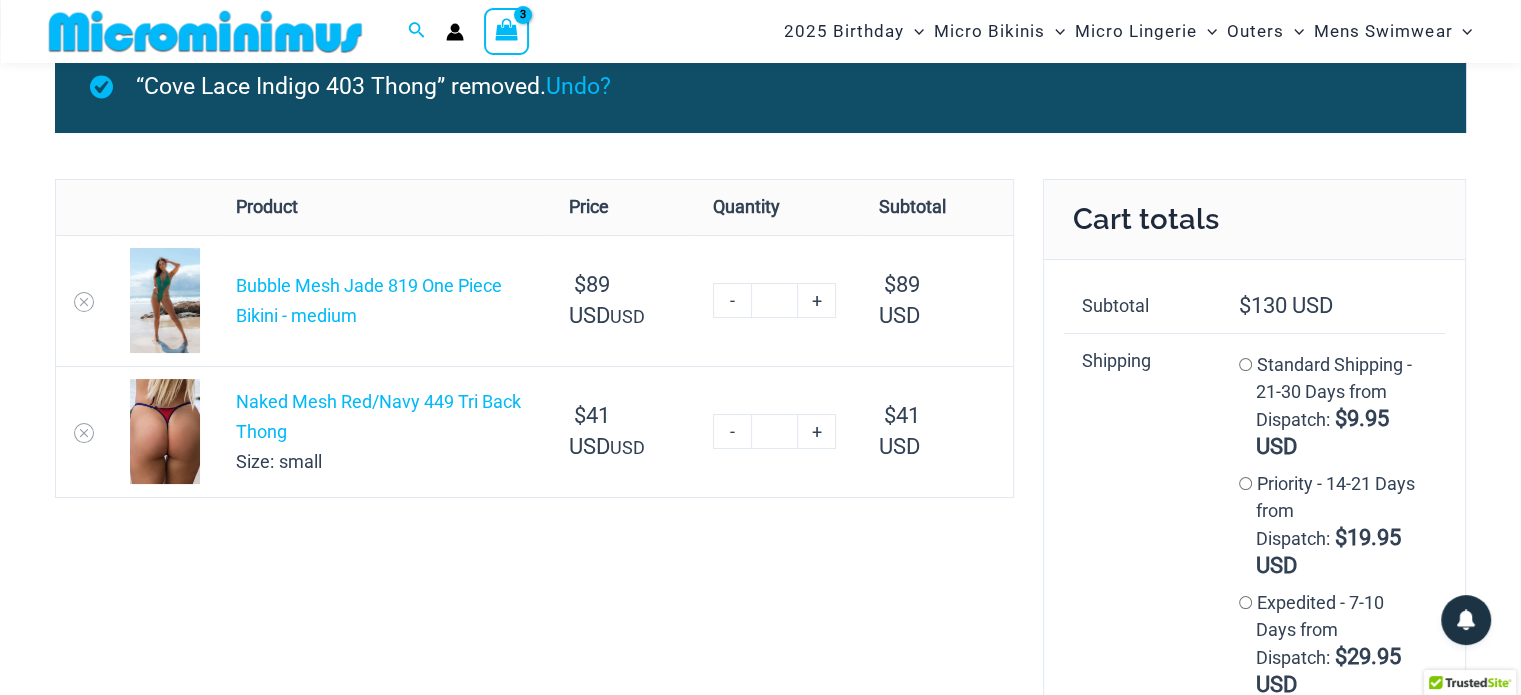 scroll, scrollTop: 60, scrollLeft: 0, axis: vertical 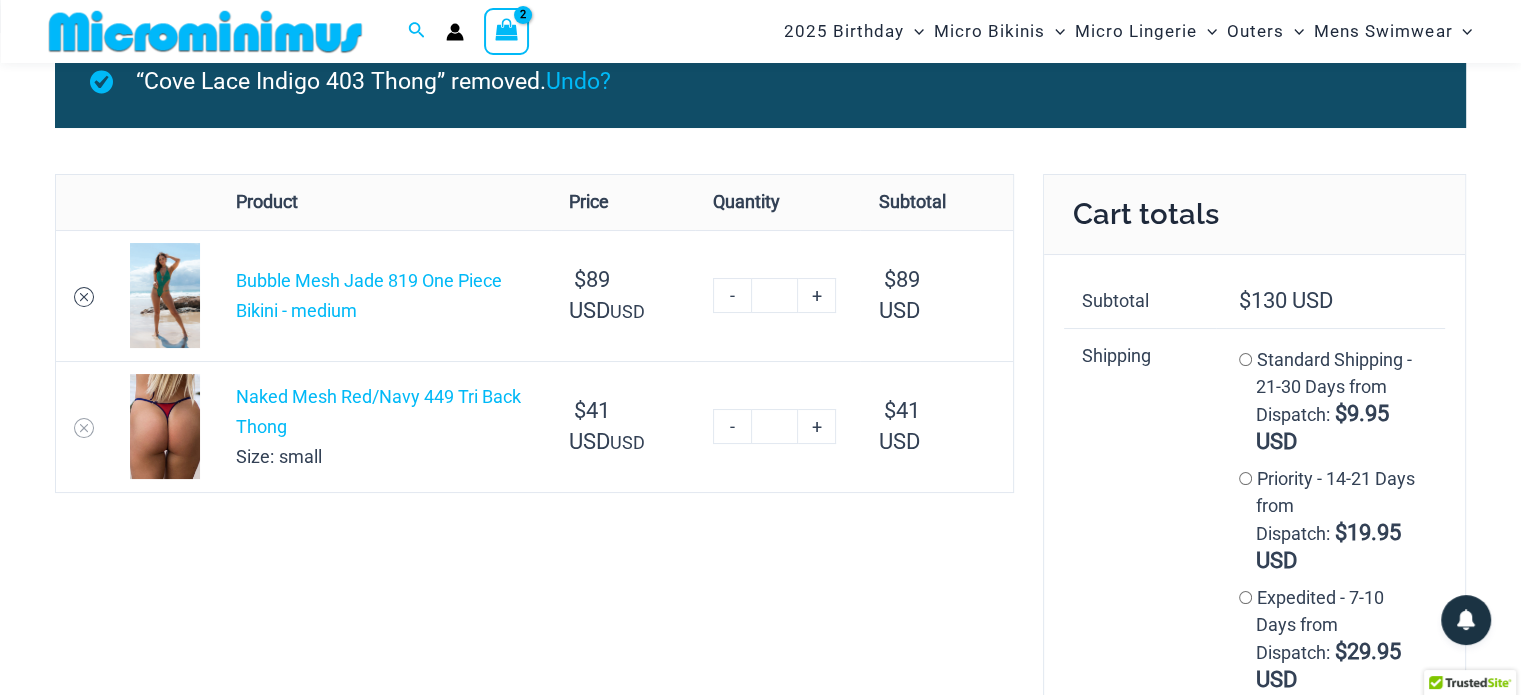 click 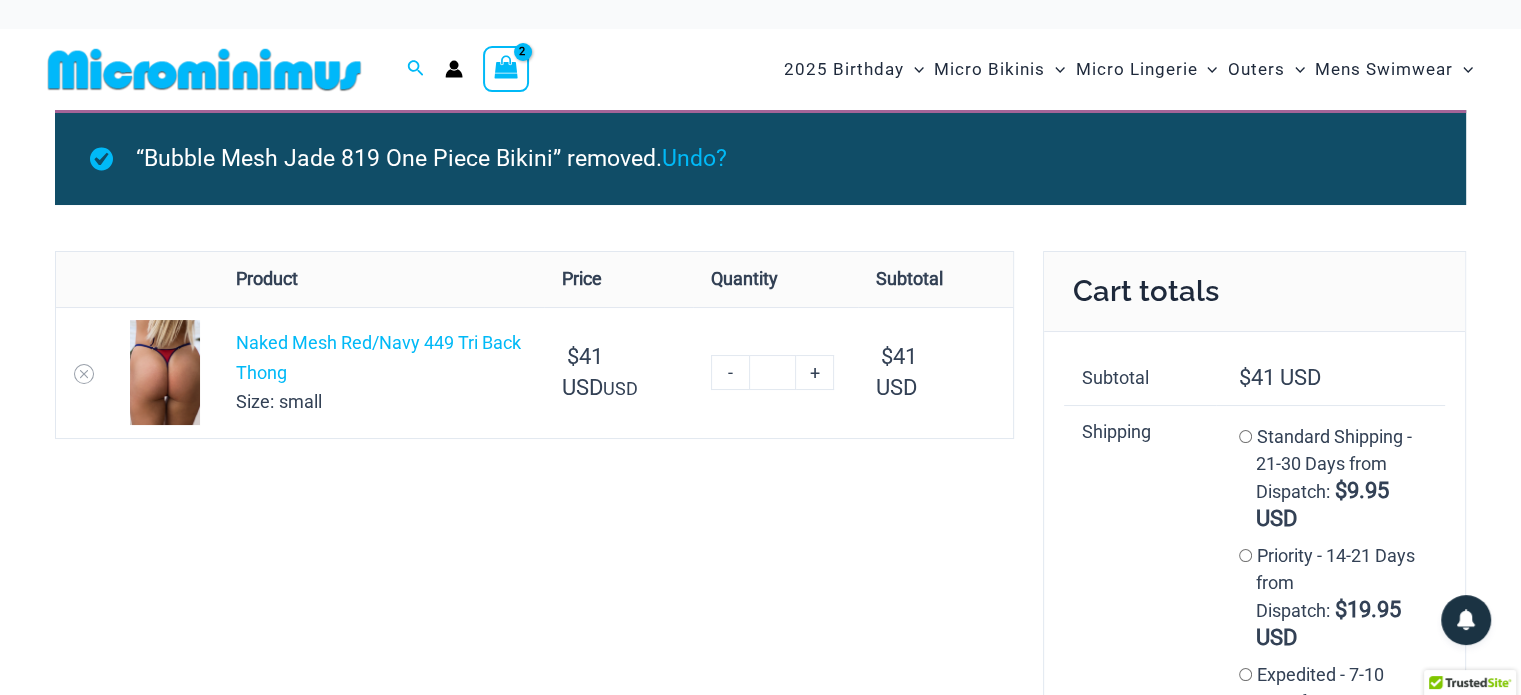 scroll, scrollTop: 0, scrollLeft: 0, axis: both 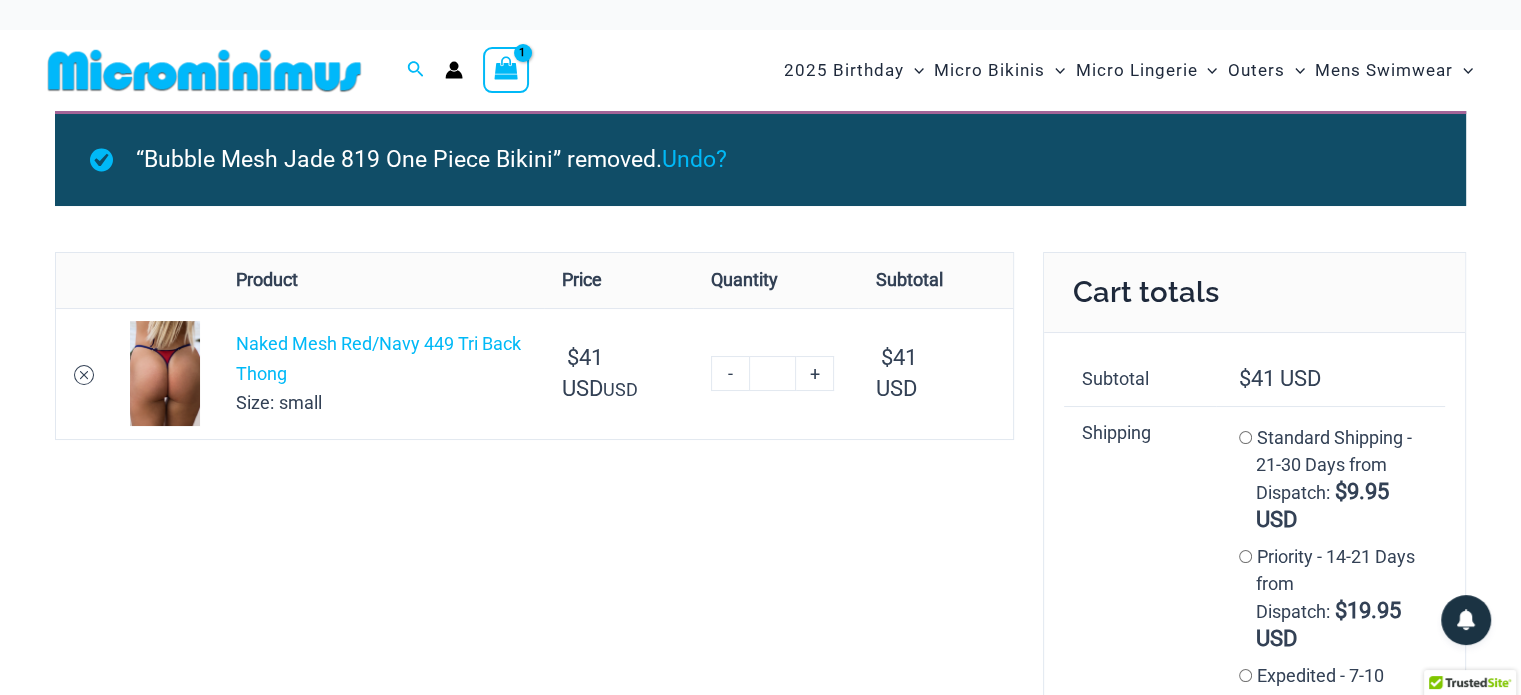click 